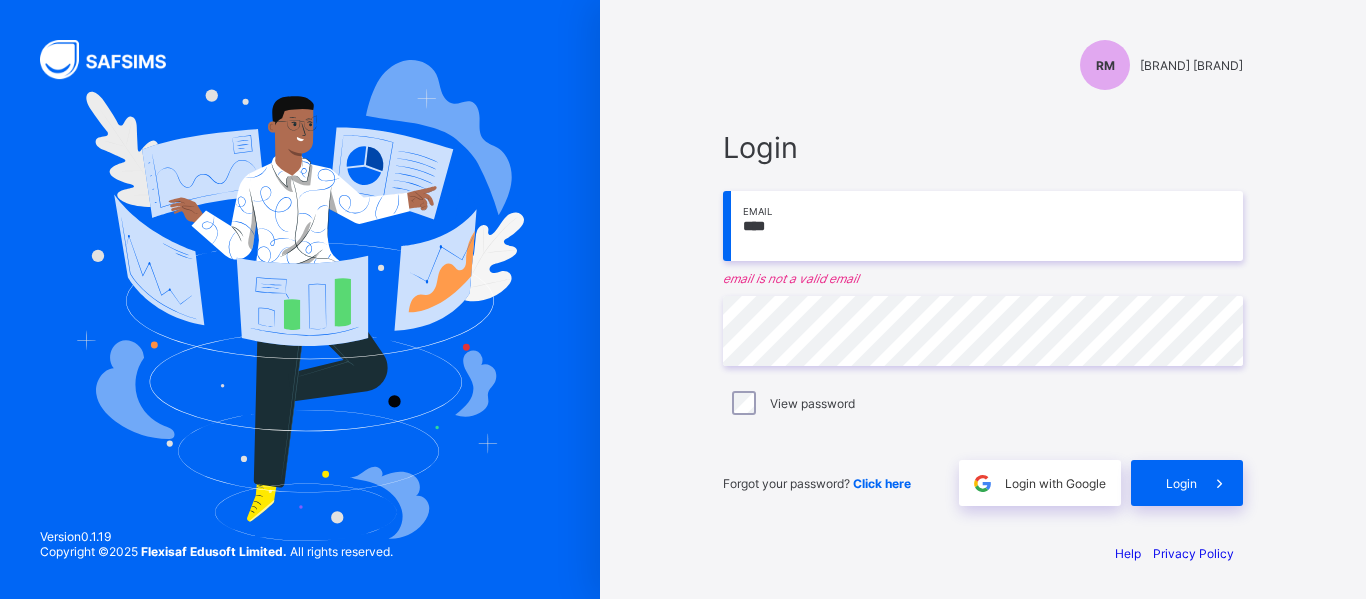 scroll, scrollTop: 0, scrollLeft: 0, axis: both 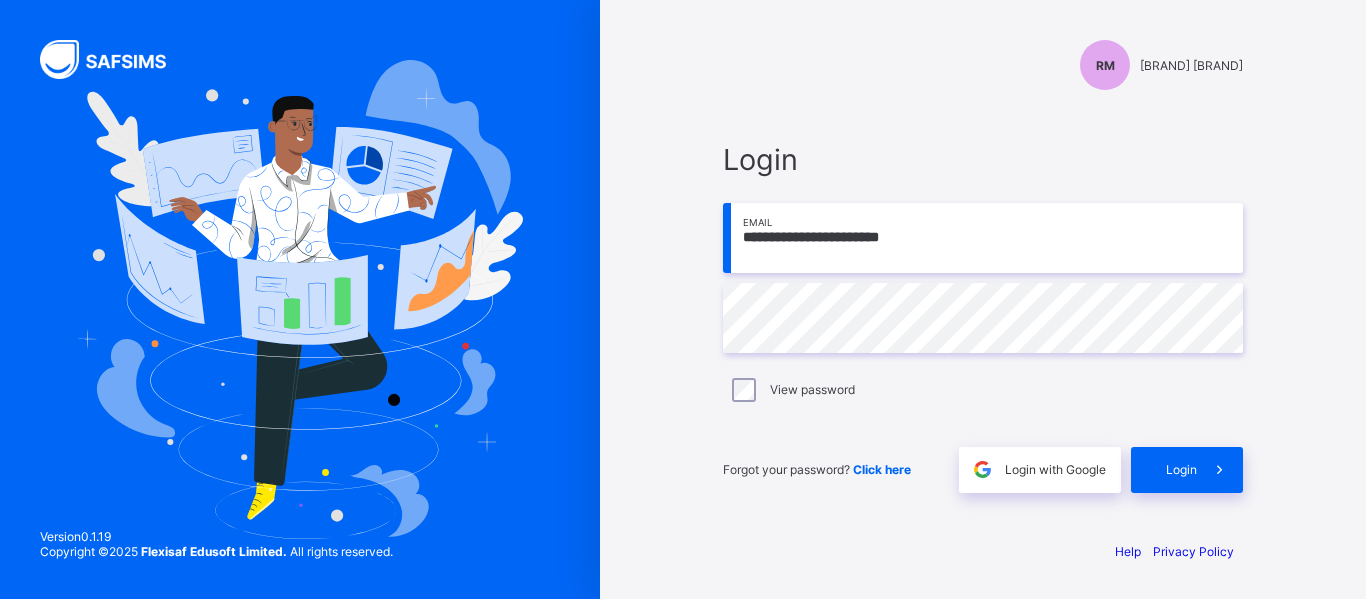 type on "**********" 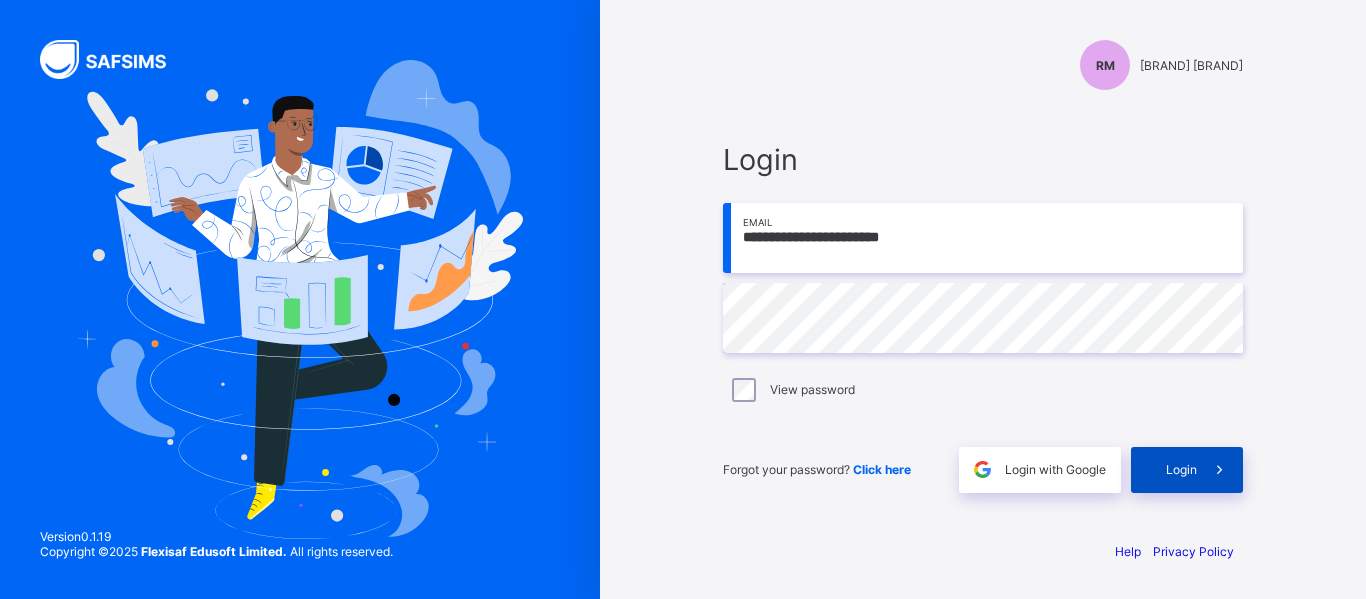 click at bounding box center (1220, 470) 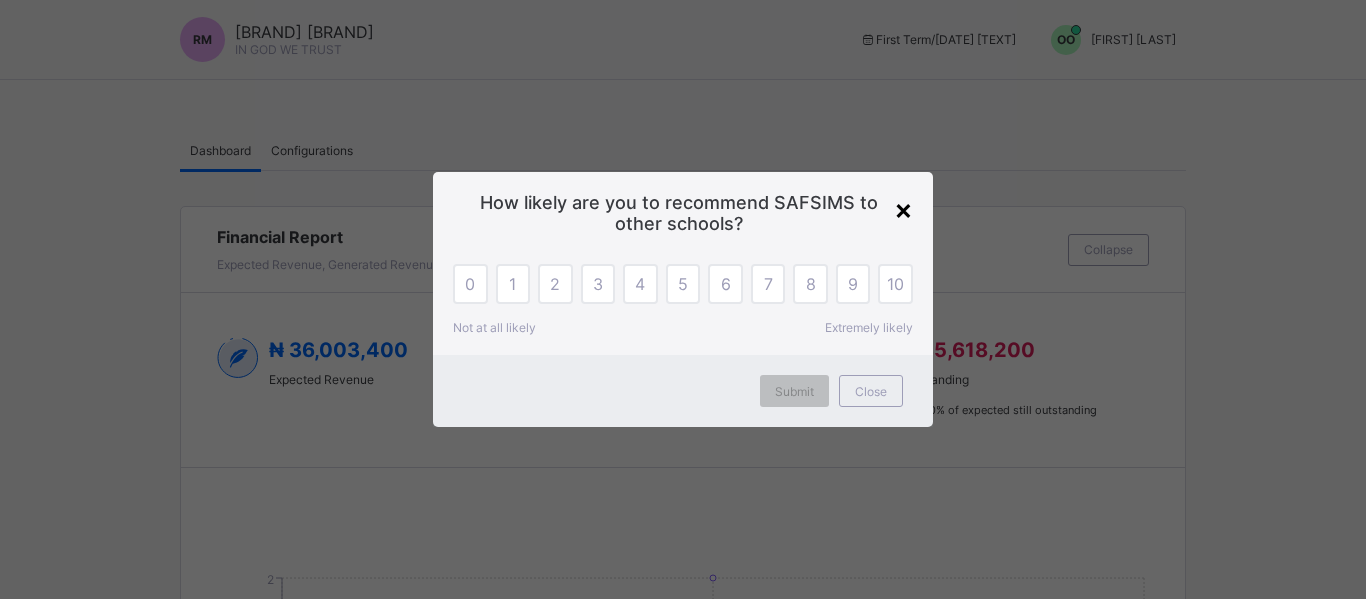 click on "×" at bounding box center (903, 209) 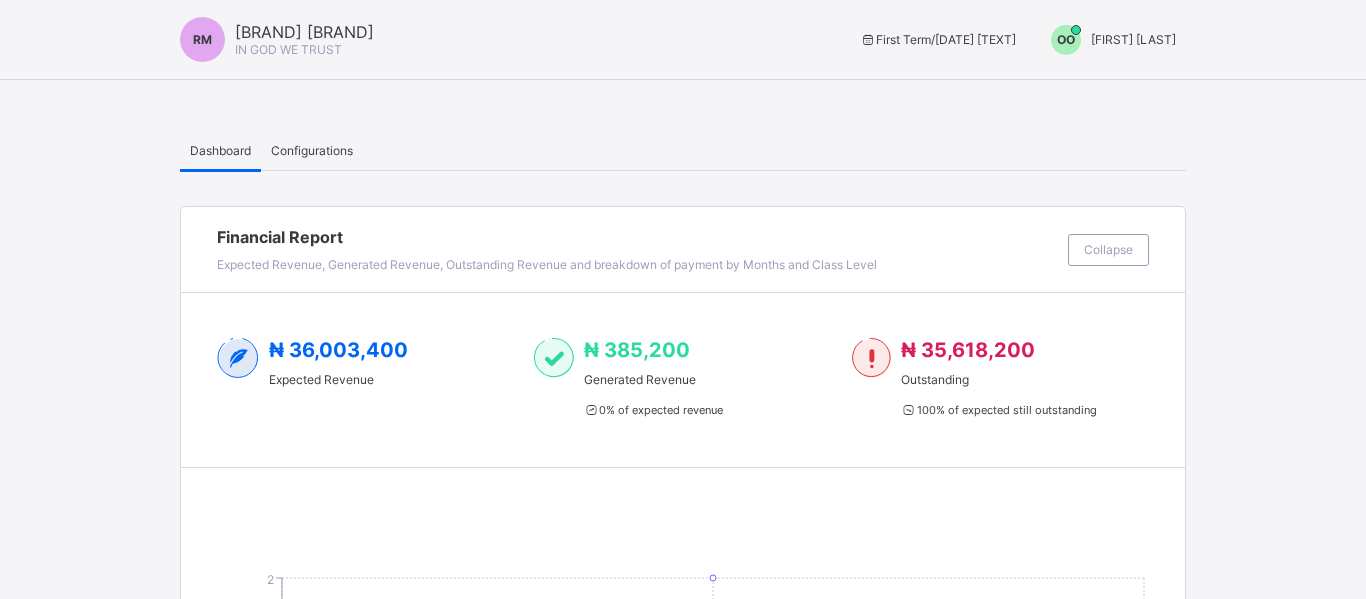 click on "OO" at bounding box center [1066, 40] 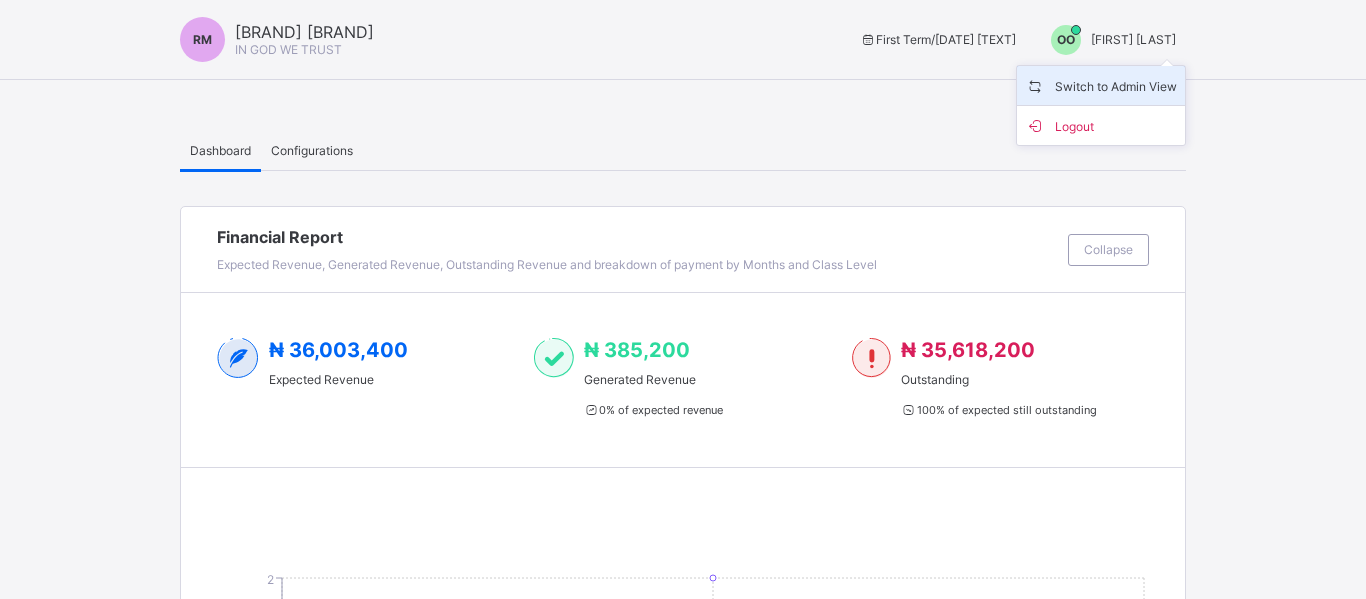 click on "Switch to Admin View" at bounding box center (1101, 85) 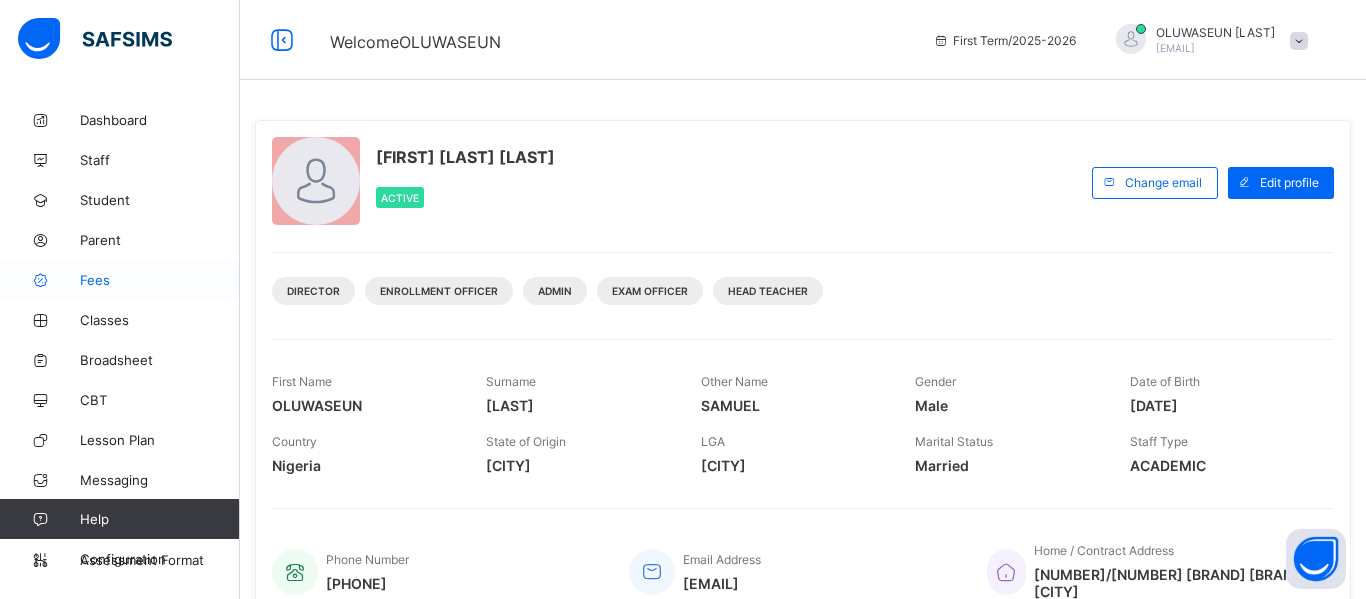 click on "Fees" at bounding box center (160, 280) 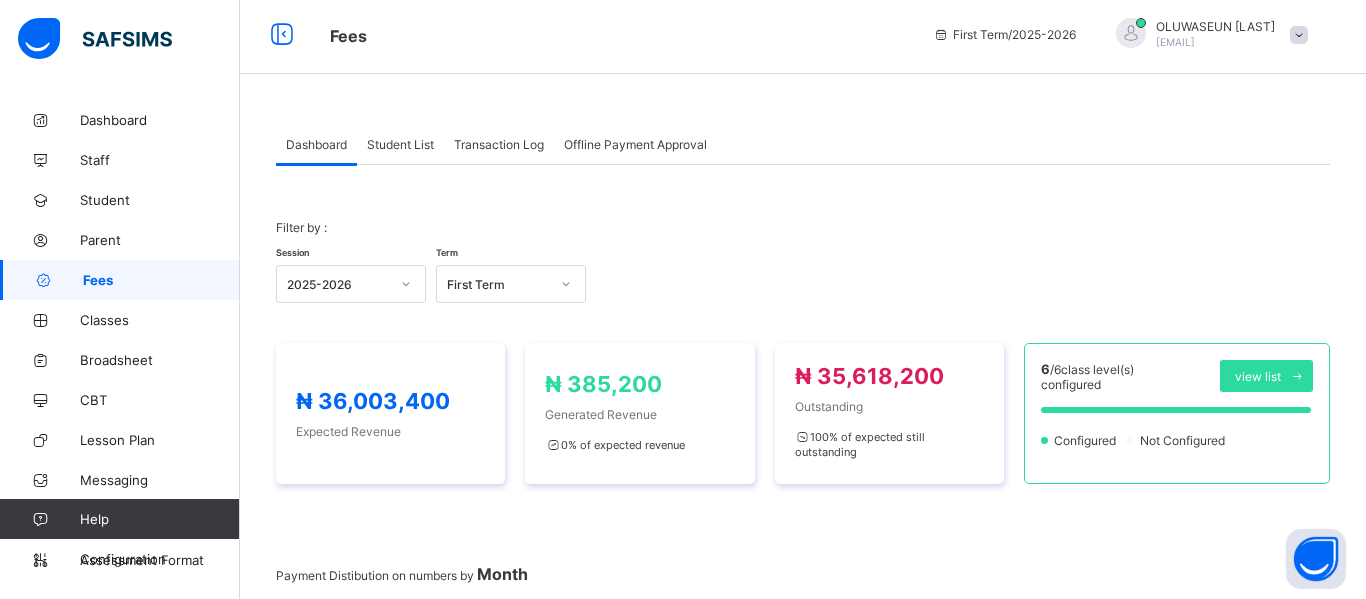 scroll, scrollTop: 0, scrollLeft: 0, axis: both 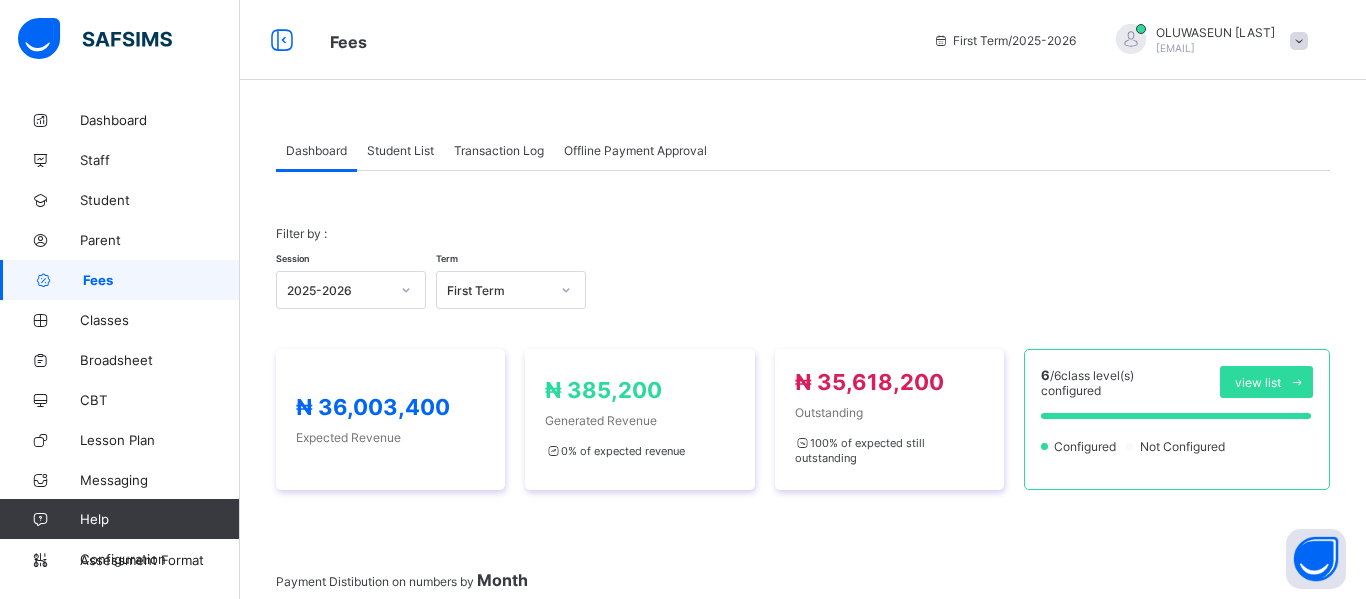 click on "Student List" at bounding box center [400, 150] 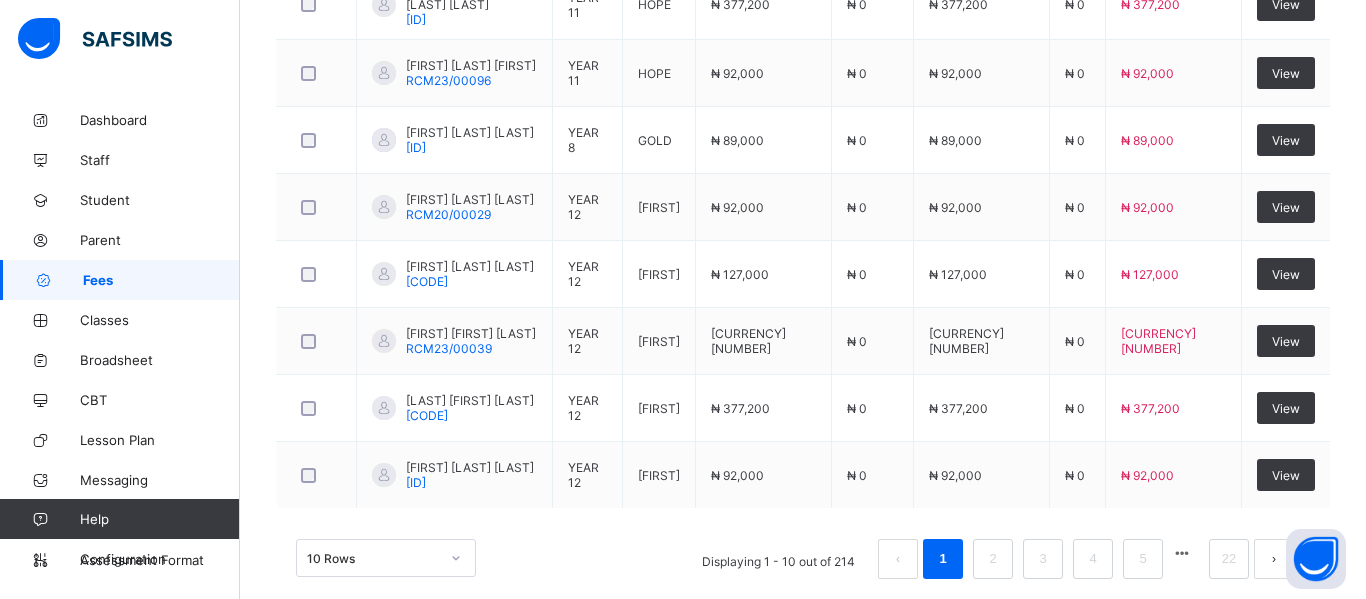 scroll, scrollTop: 812, scrollLeft: 0, axis: vertical 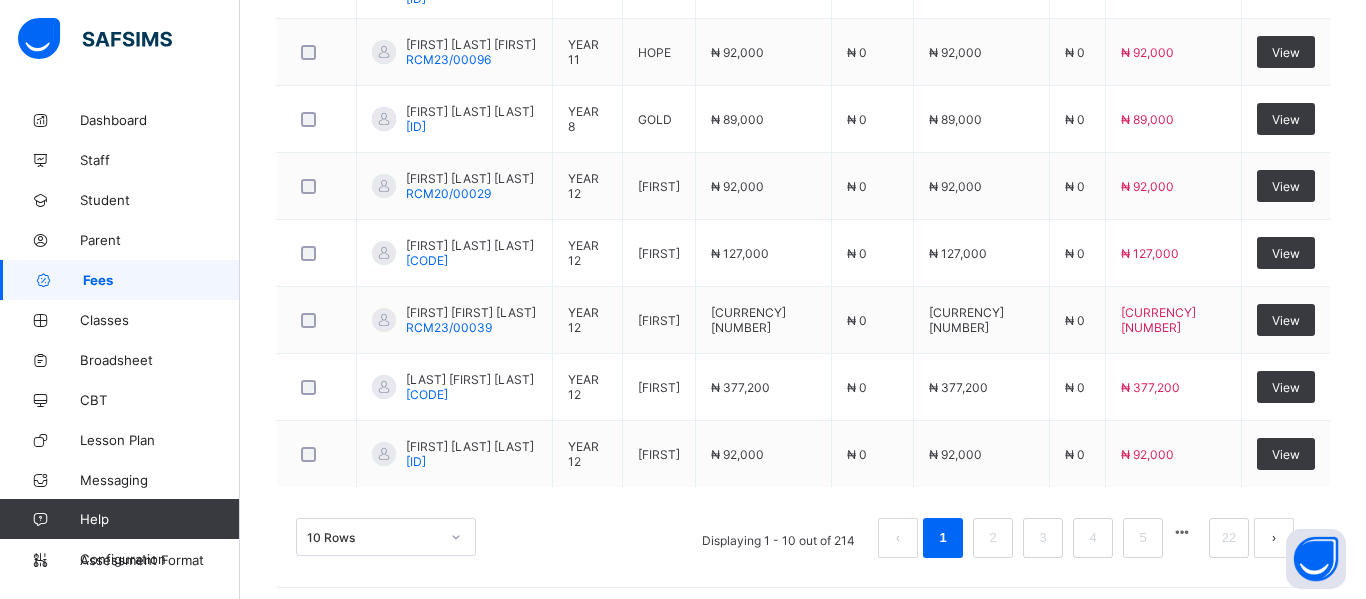 click on "10 Rows" at bounding box center (386, 537) 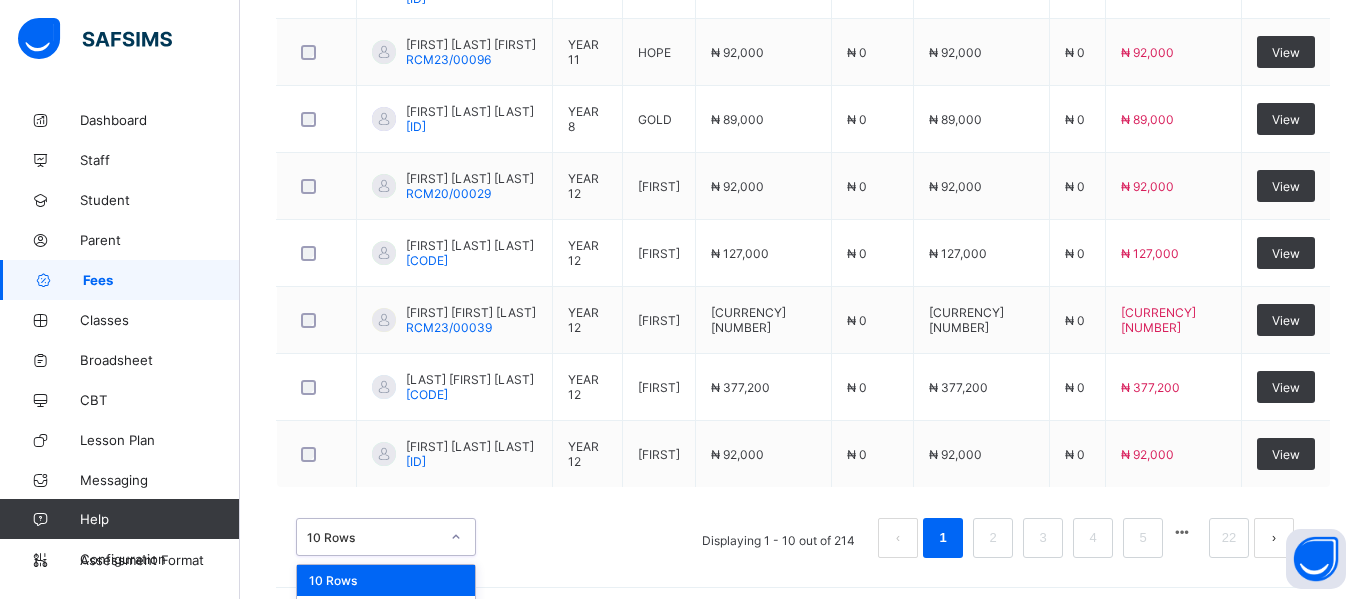scroll, scrollTop: 863, scrollLeft: 0, axis: vertical 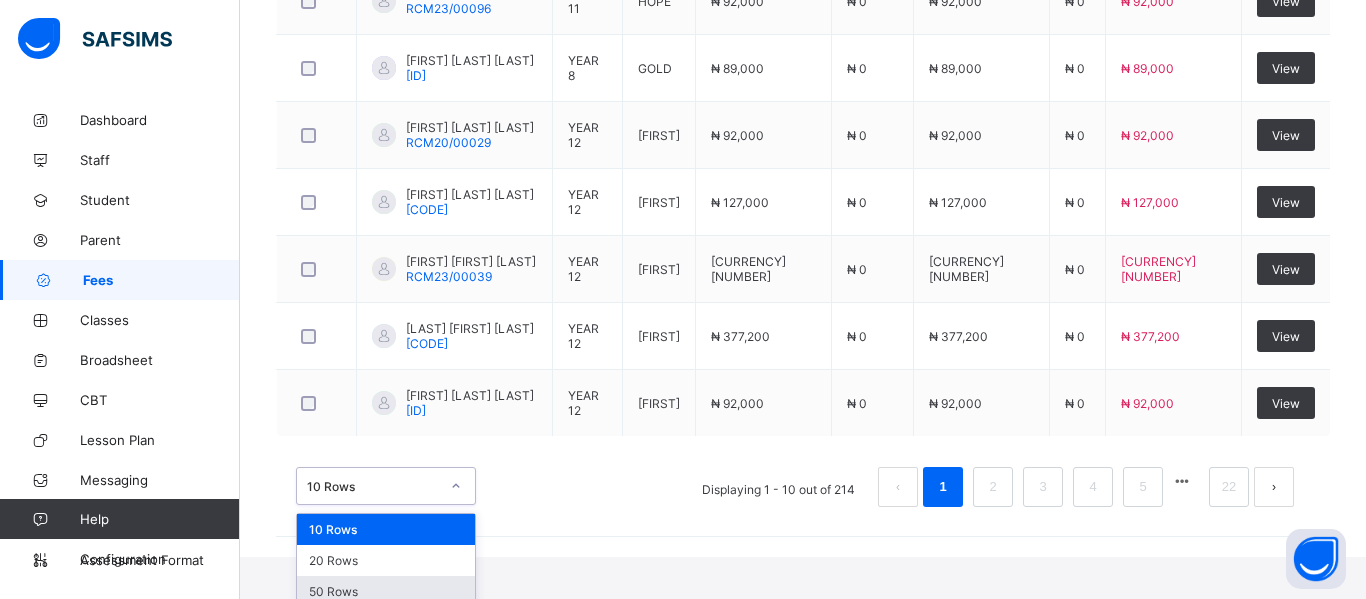 click on "50 Rows" at bounding box center (386, 591) 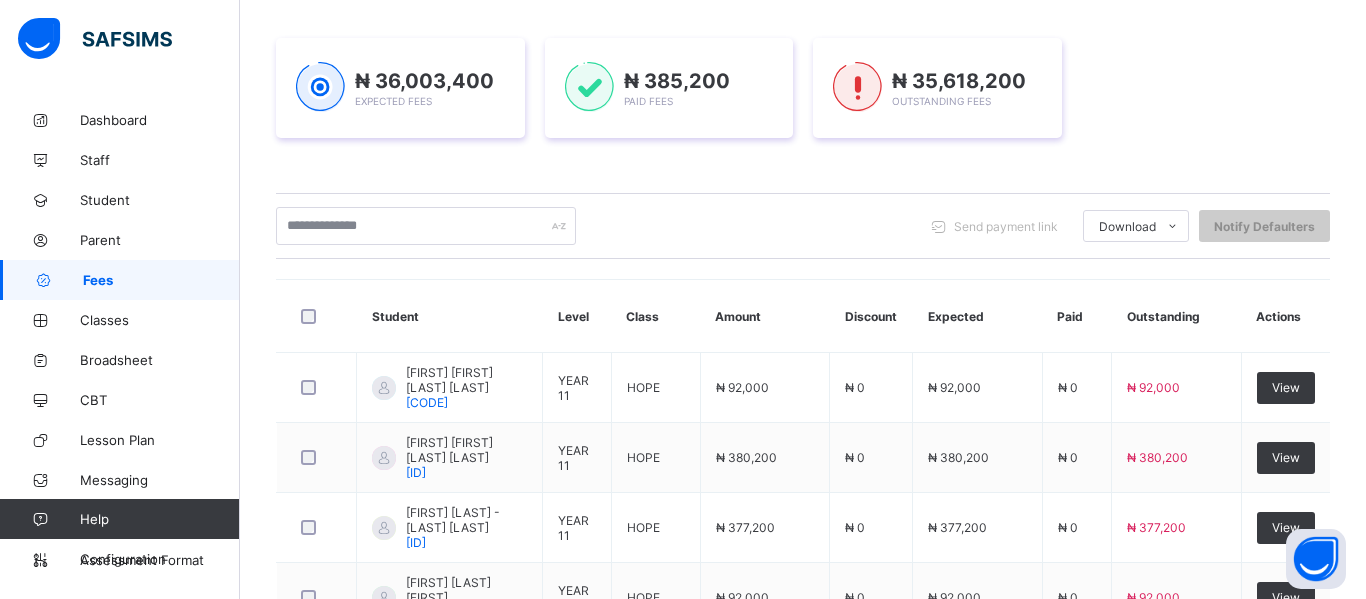 scroll, scrollTop: 263, scrollLeft: 0, axis: vertical 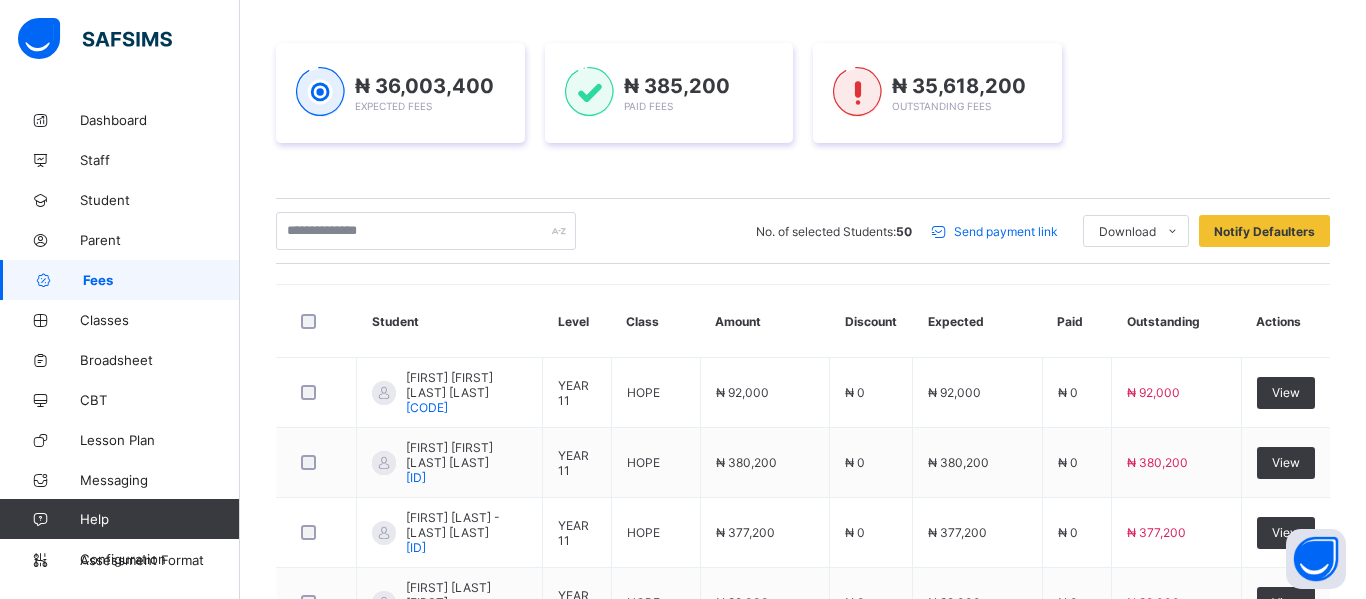click on "Send payment link" at bounding box center (1006, 231) 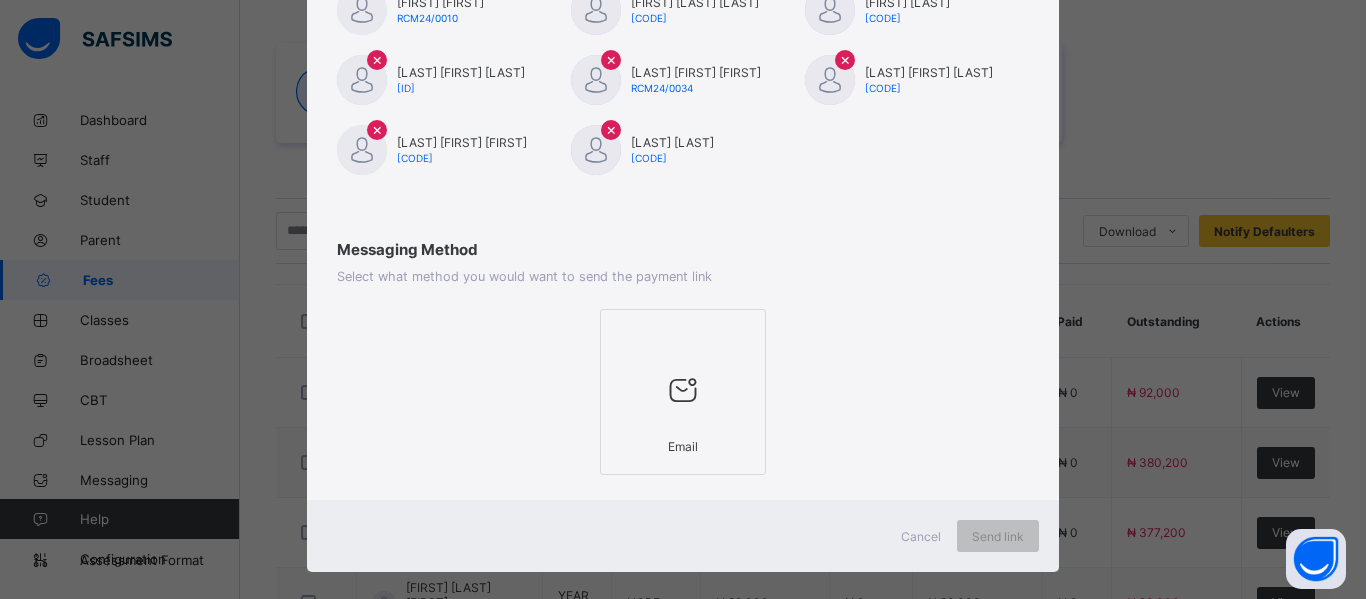 scroll, scrollTop: 1358, scrollLeft: 0, axis: vertical 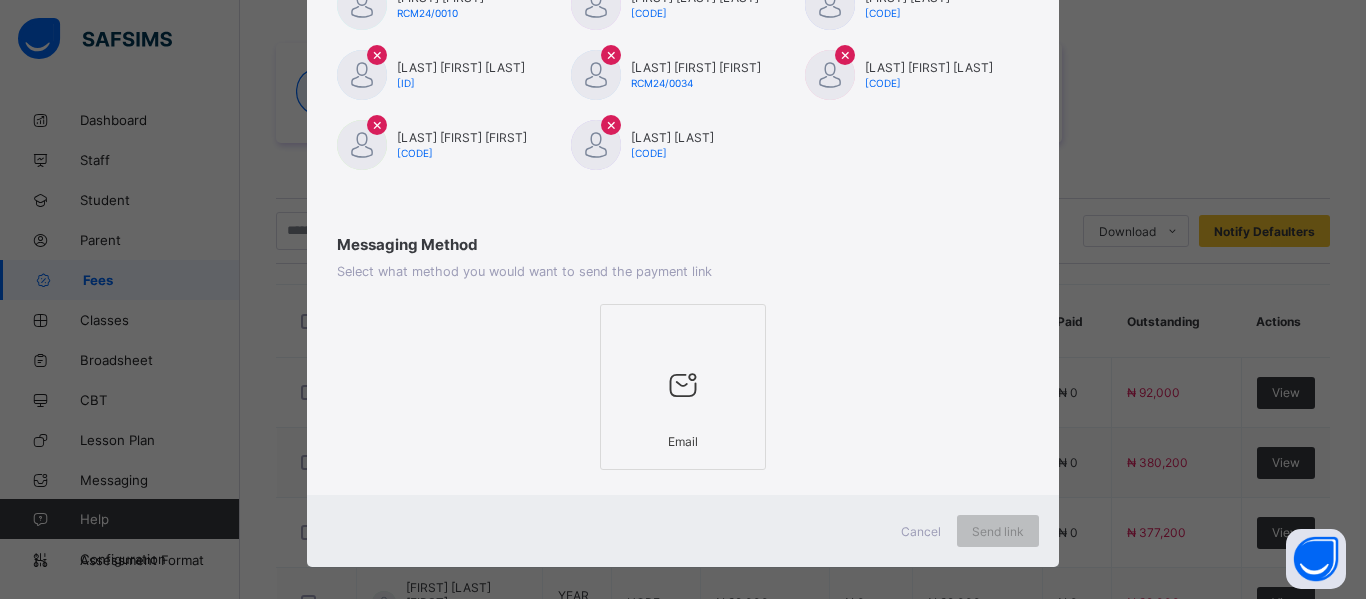 click at bounding box center [683, 384] 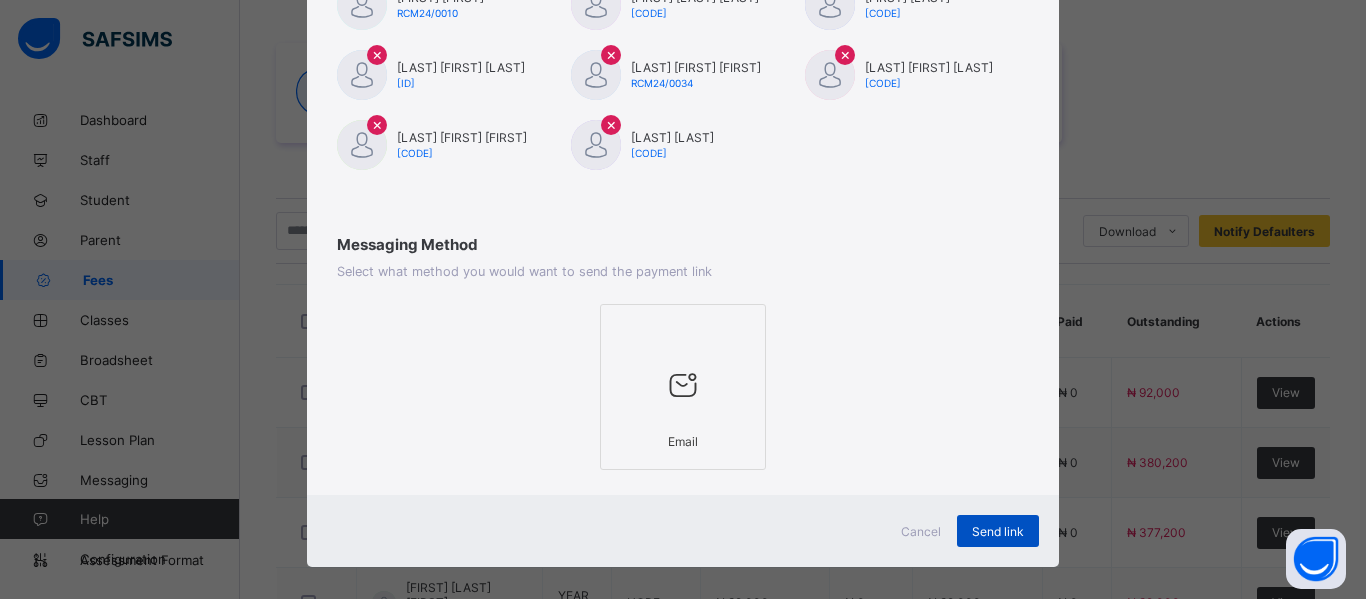 click on "Send link" at bounding box center (998, 531) 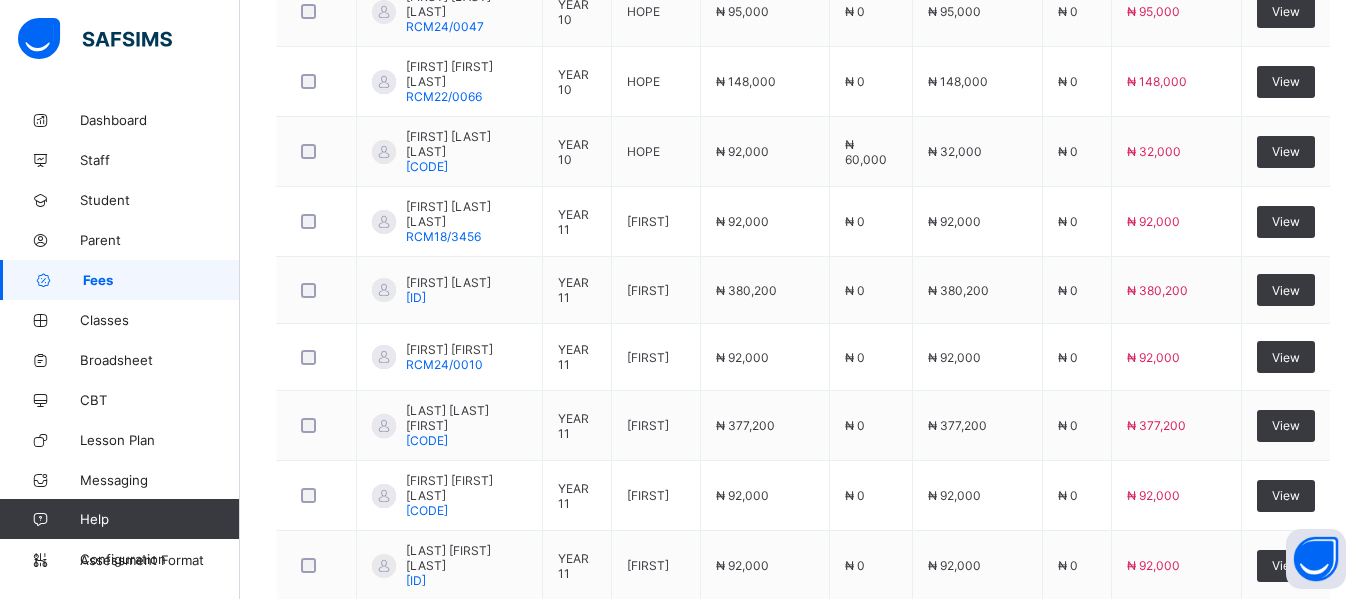 scroll, scrollTop: 3501, scrollLeft: 0, axis: vertical 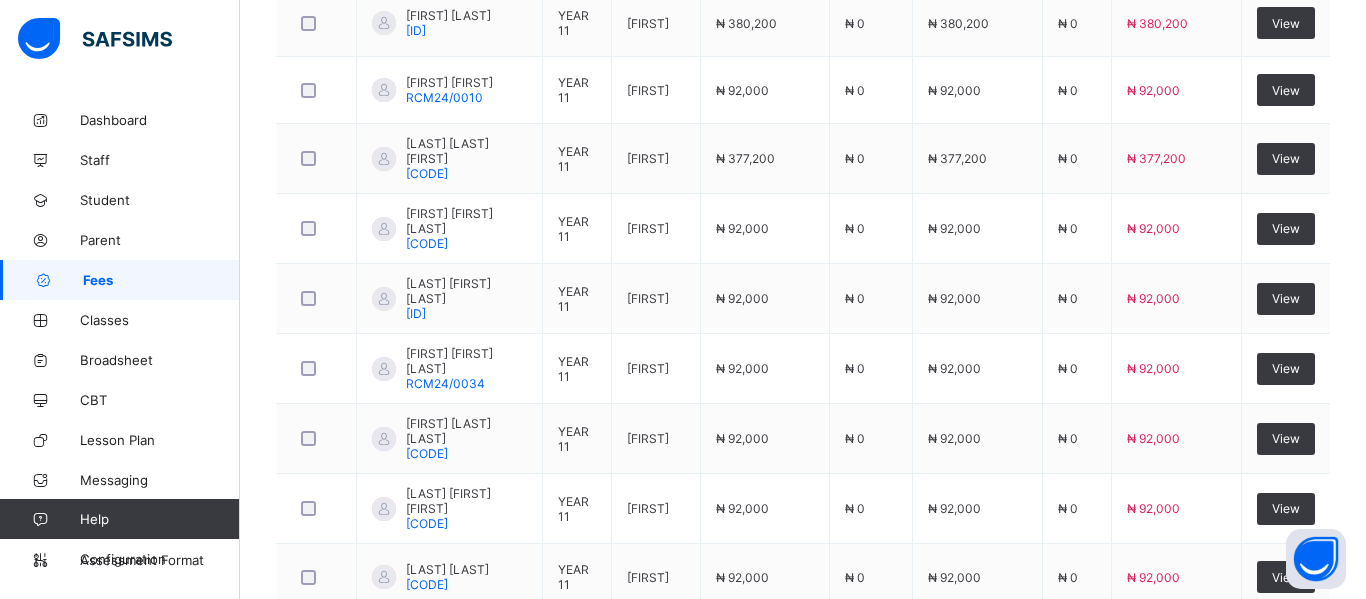 click on "2" at bounding box center [1078, 661] 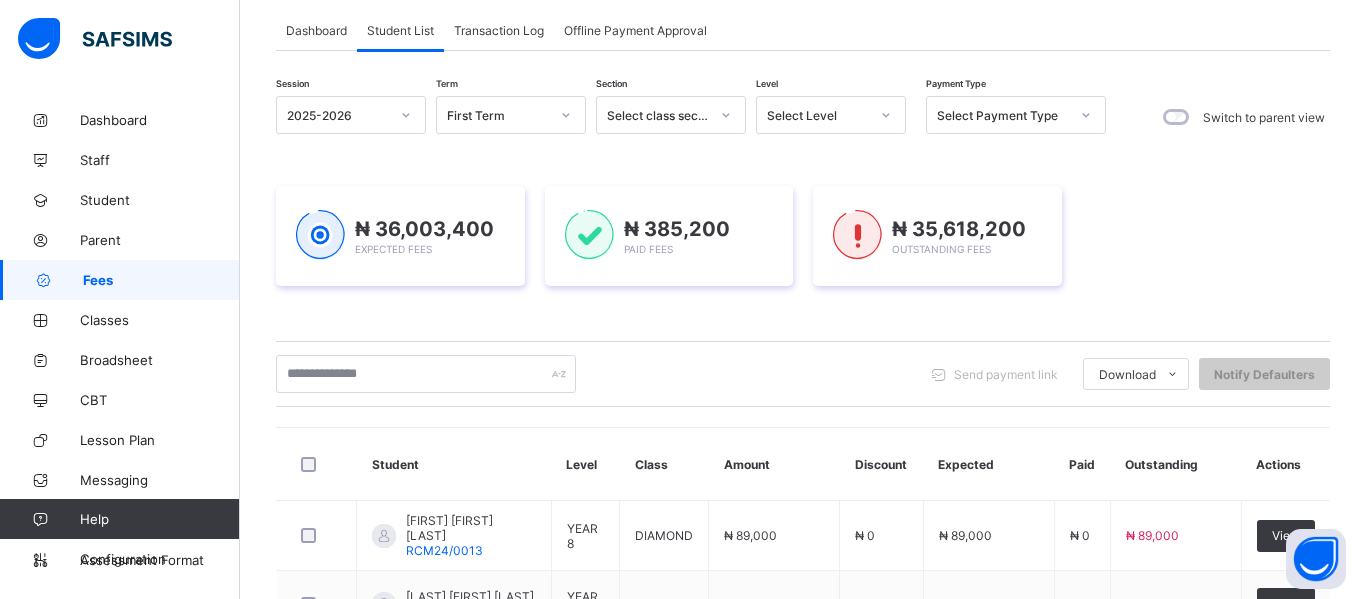 scroll, scrollTop: 115, scrollLeft: 0, axis: vertical 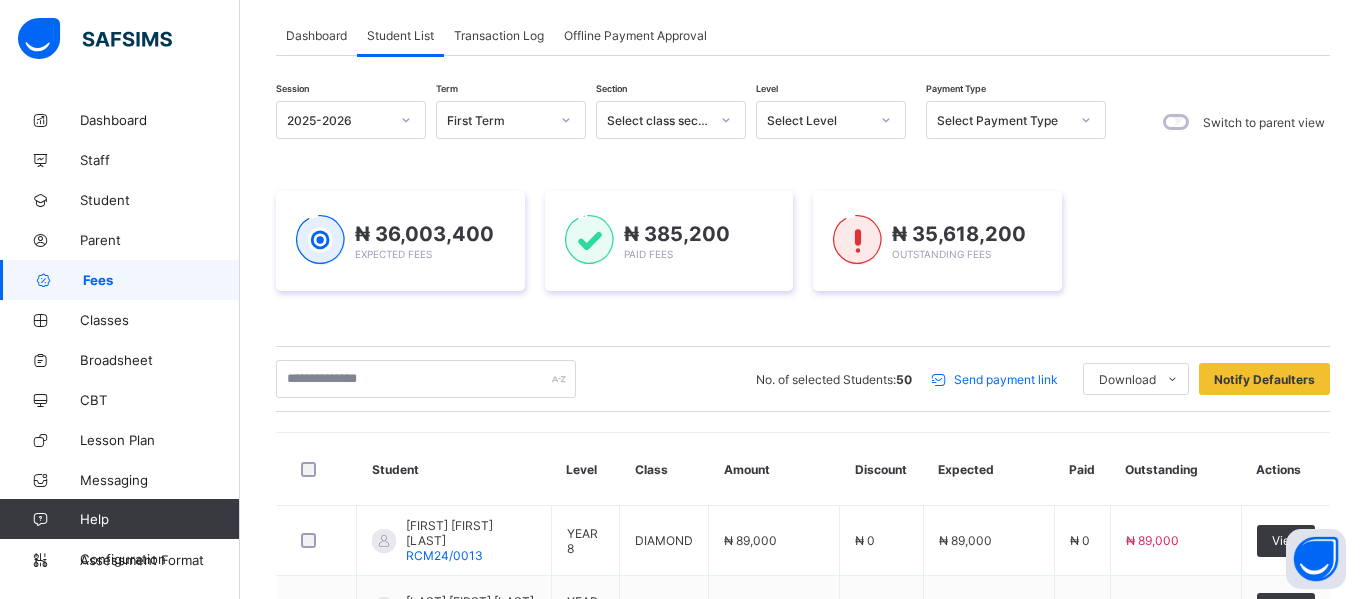 click on "Send payment link" at bounding box center (1006, 379) 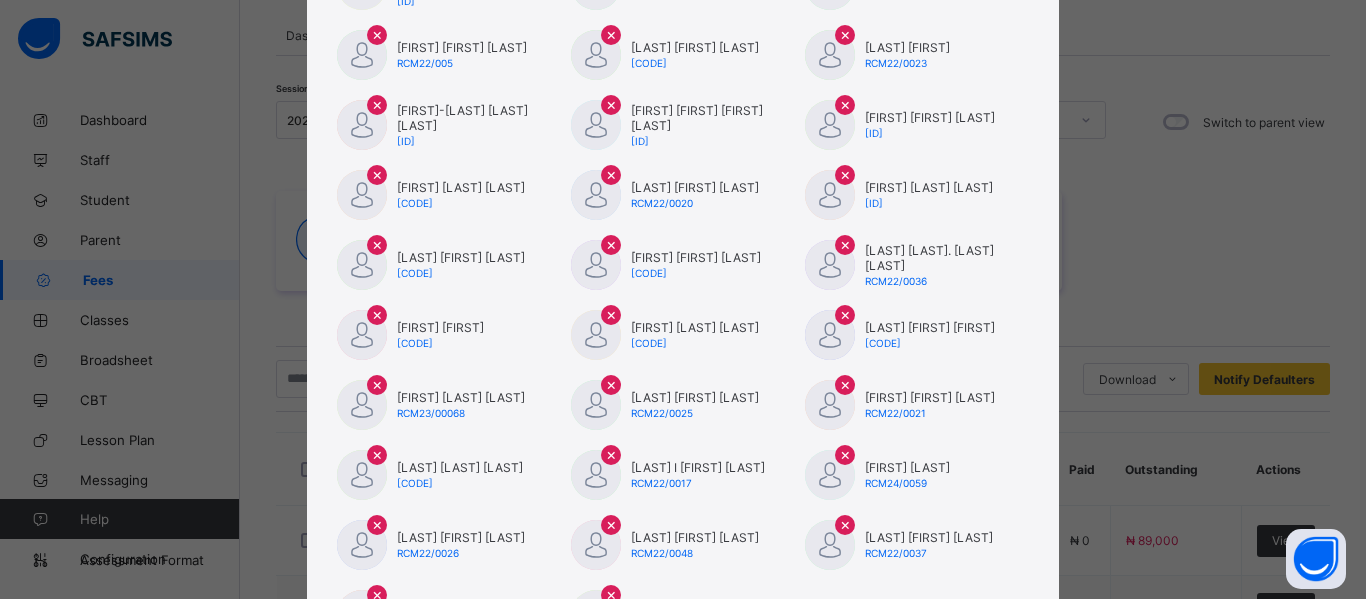 scroll, scrollTop: 1375, scrollLeft: 0, axis: vertical 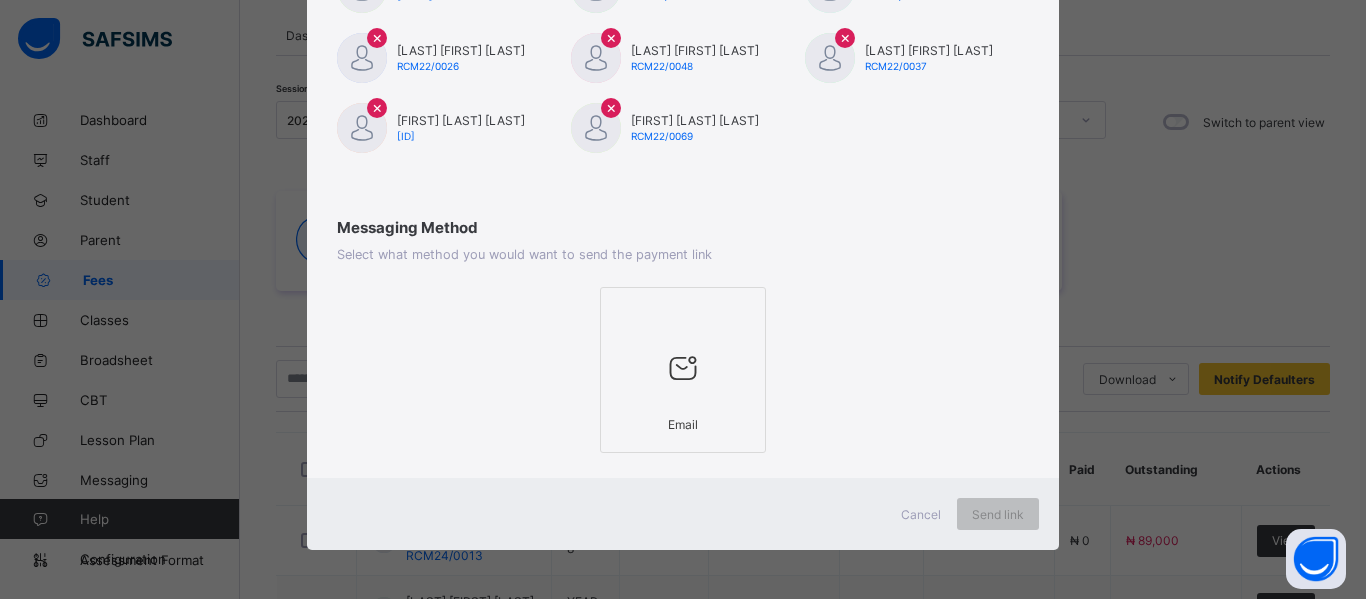 click on "Email" at bounding box center (683, 424) 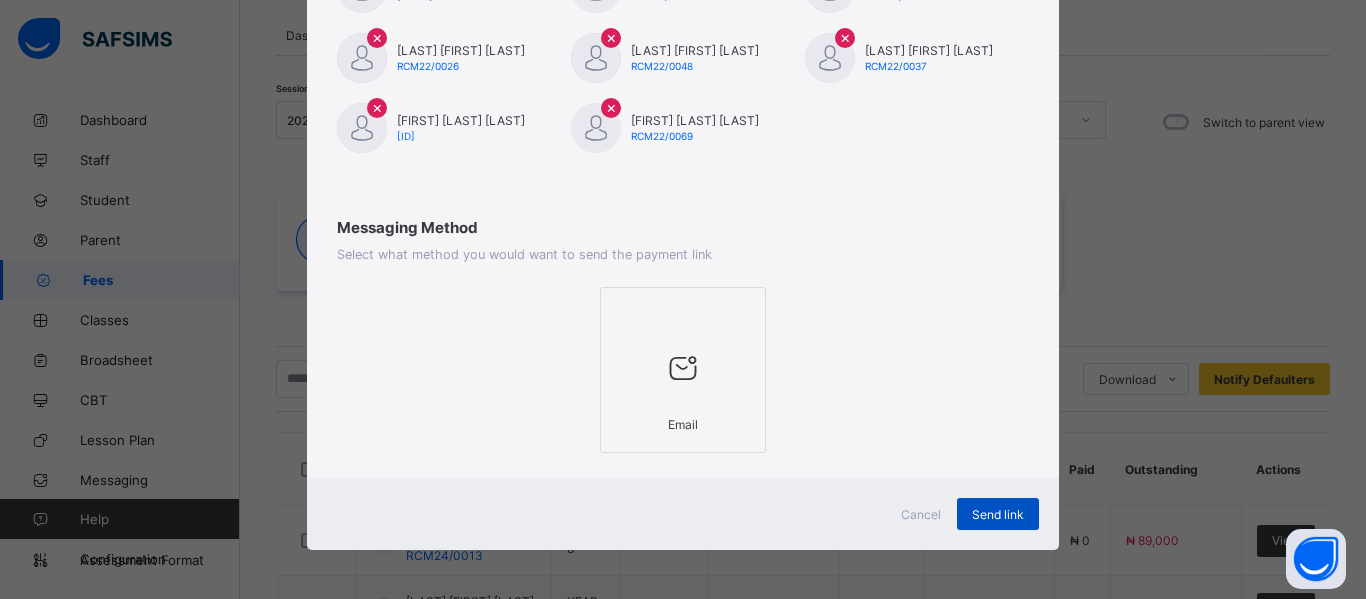 click on "Send link" at bounding box center (998, 514) 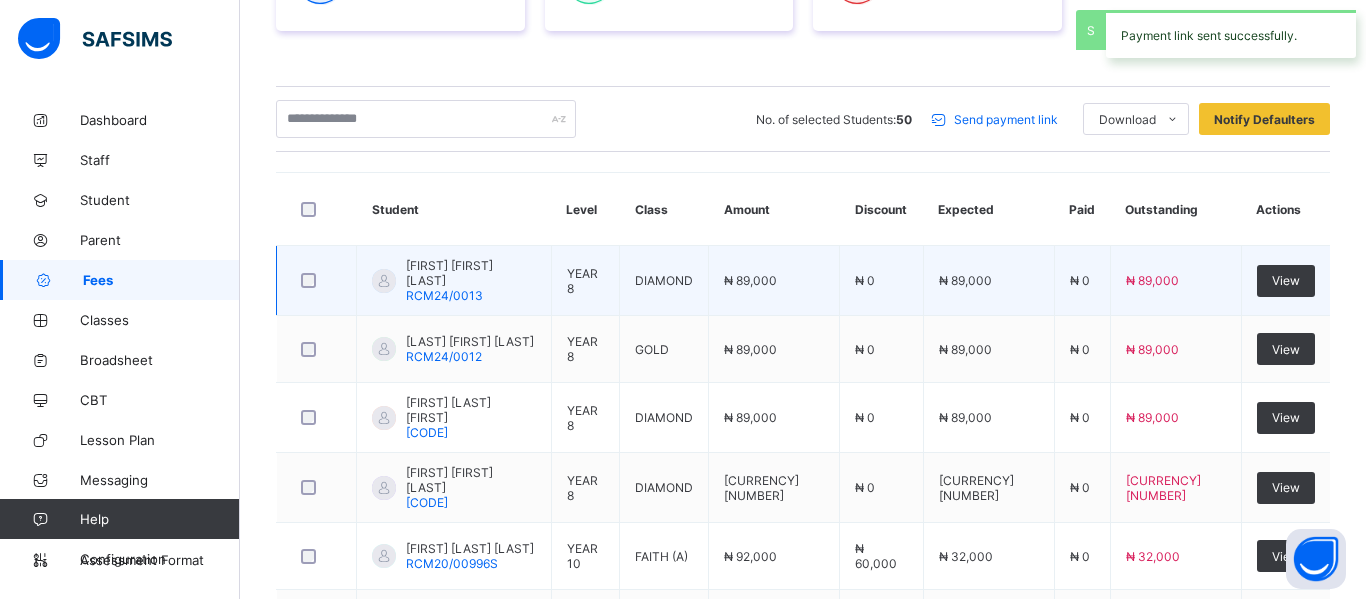 scroll, scrollTop: 387, scrollLeft: 0, axis: vertical 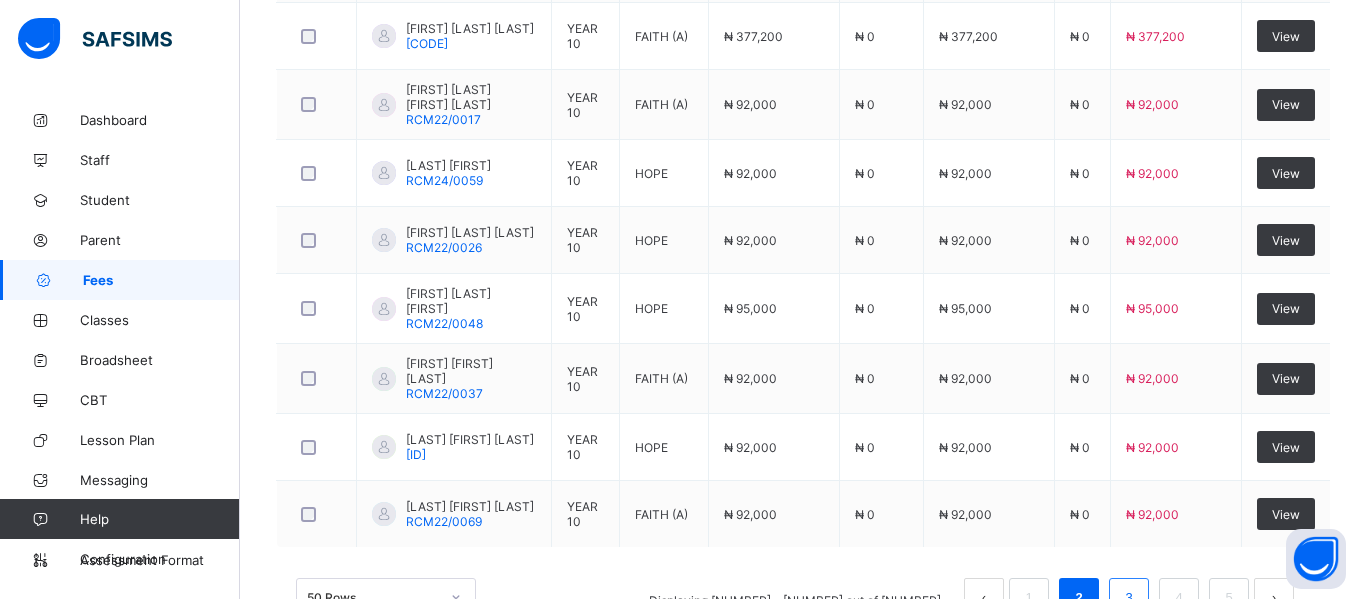 click on "3" at bounding box center (1129, 598) 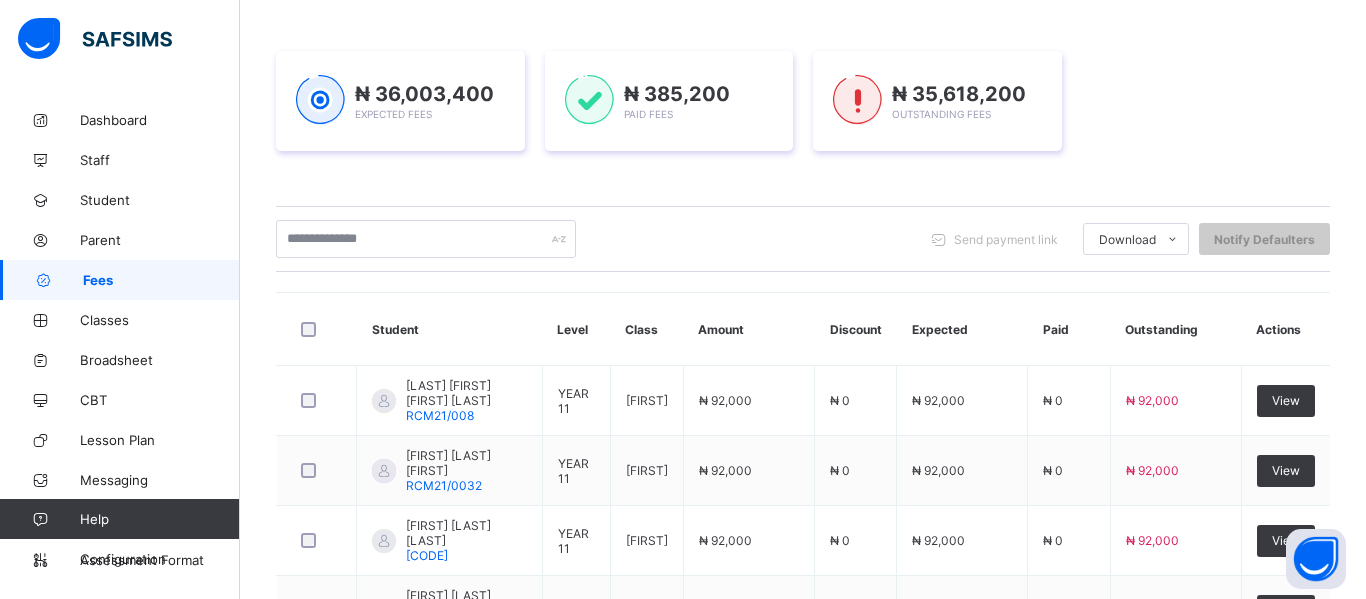 scroll, scrollTop: 246, scrollLeft: 0, axis: vertical 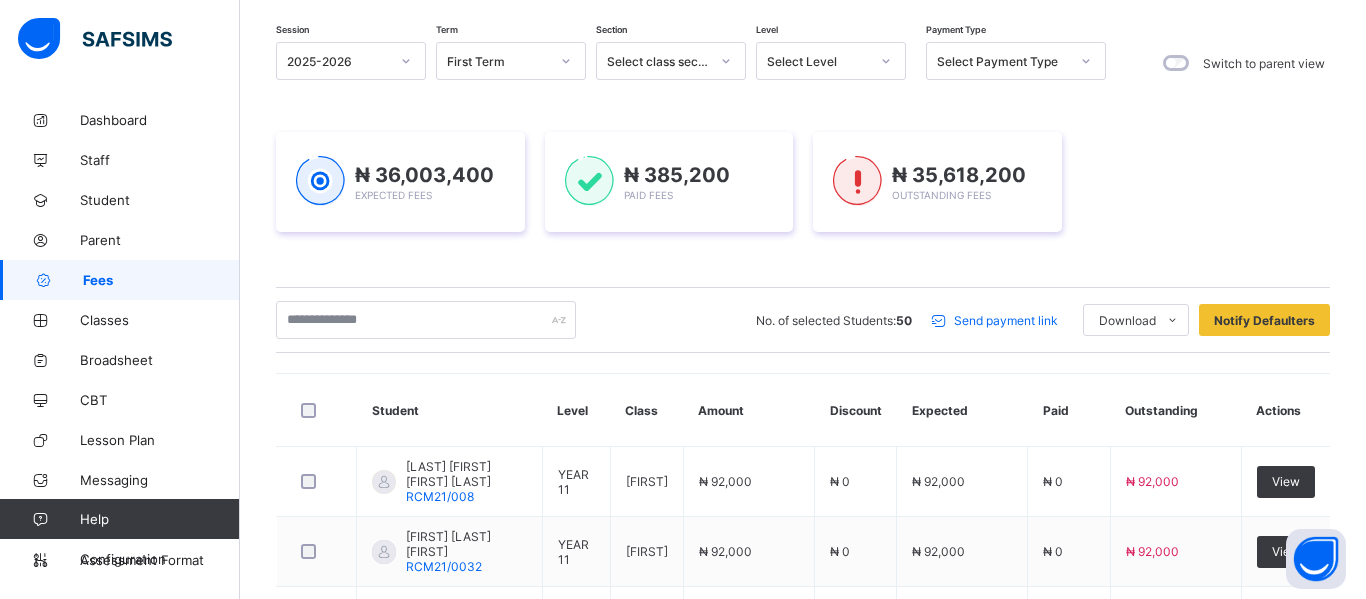 click on "Send payment link" at bounding box center (997, 320) 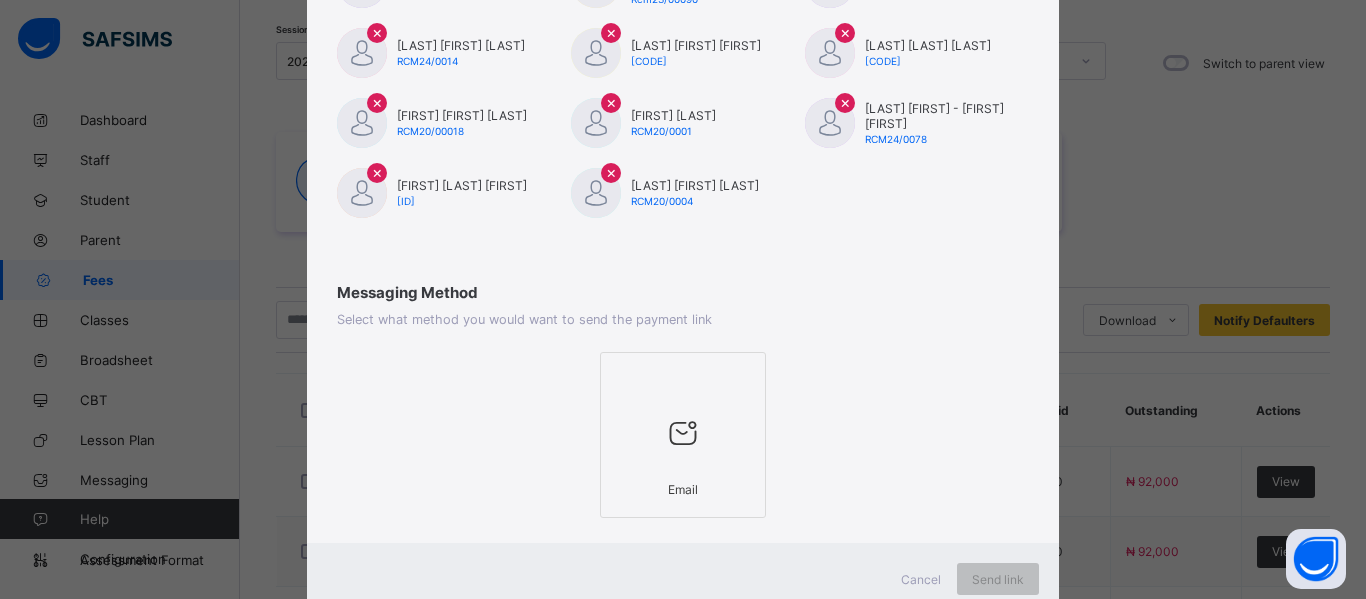 scroll, scrollTop: 1375, scrollLeft: 0, axis: vertical 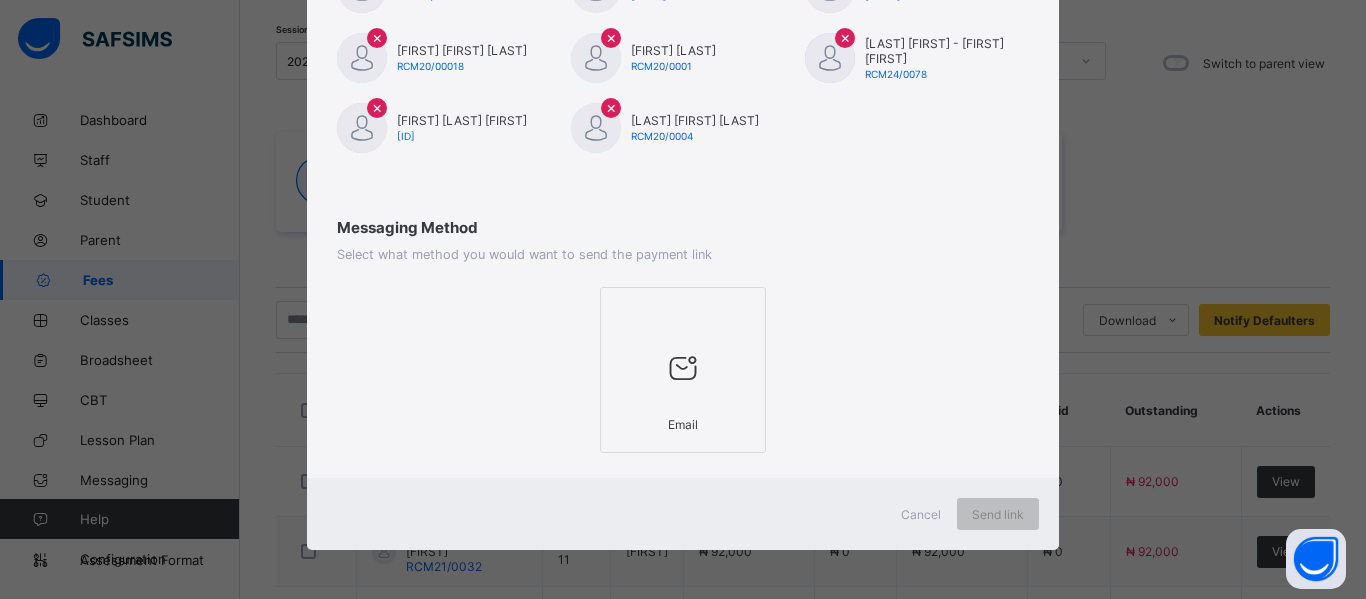 click on "Email" at bounding box center (683, 424) 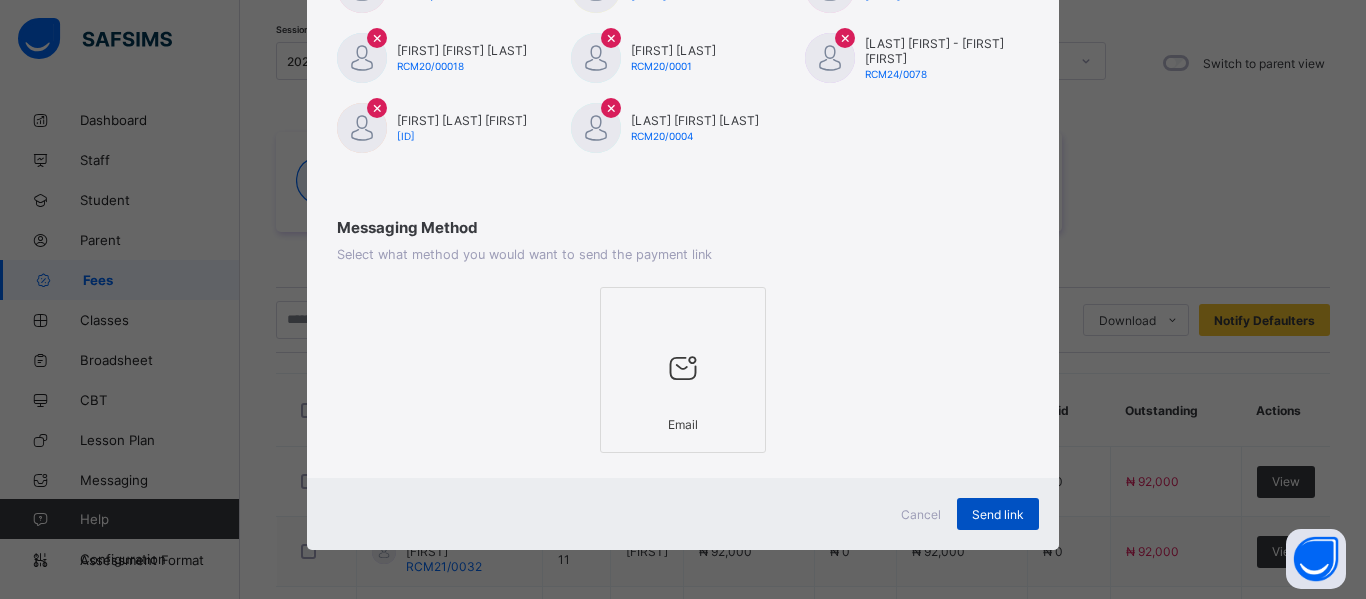 click on "Send link" at bounding box center (998, 514) 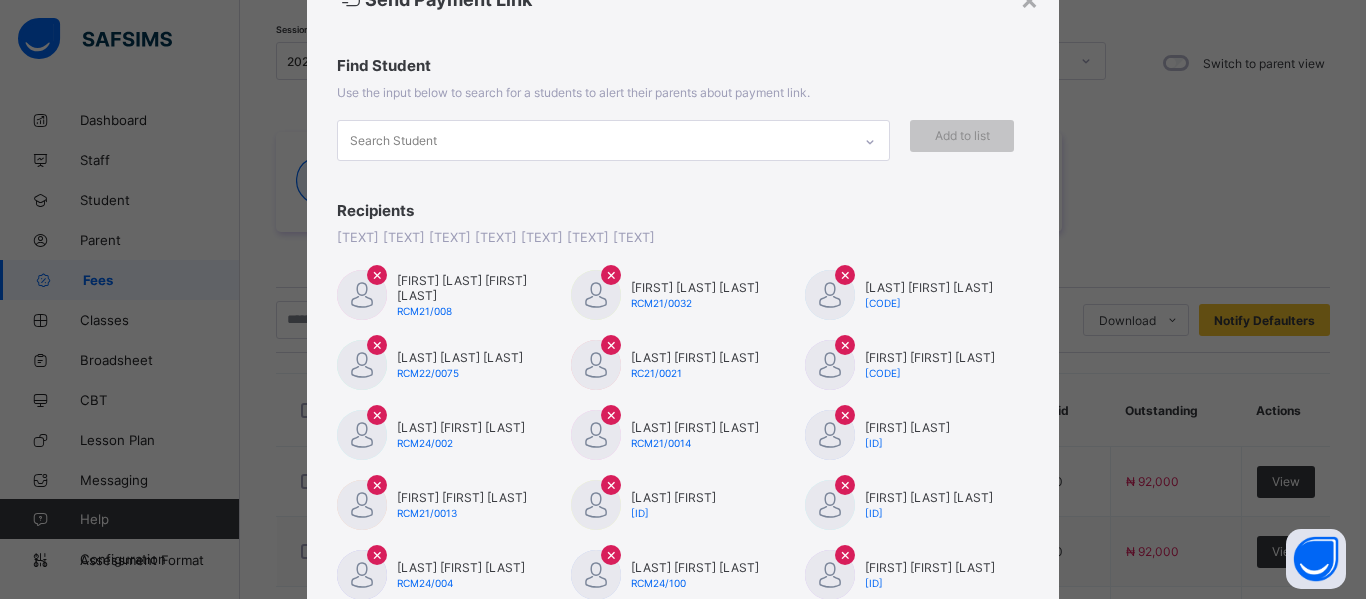 scroll, scrollTop: 0, scrollLeft: 0, axis: both 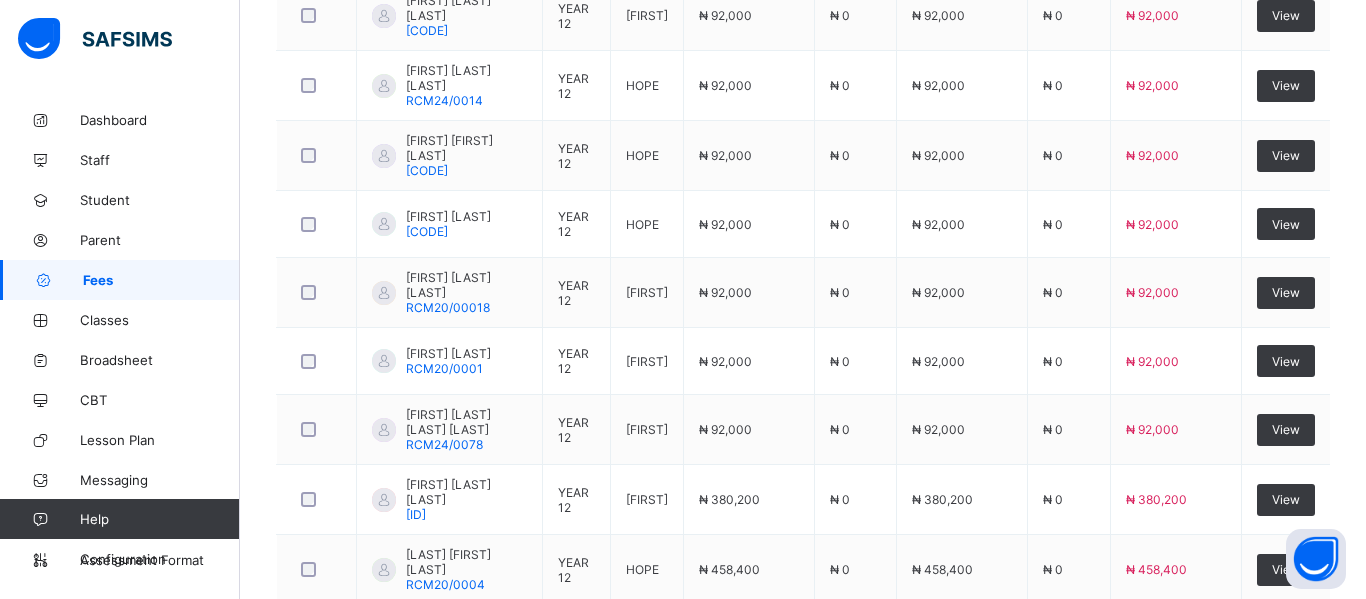 click on "4" at bounding box center [1178, 655] 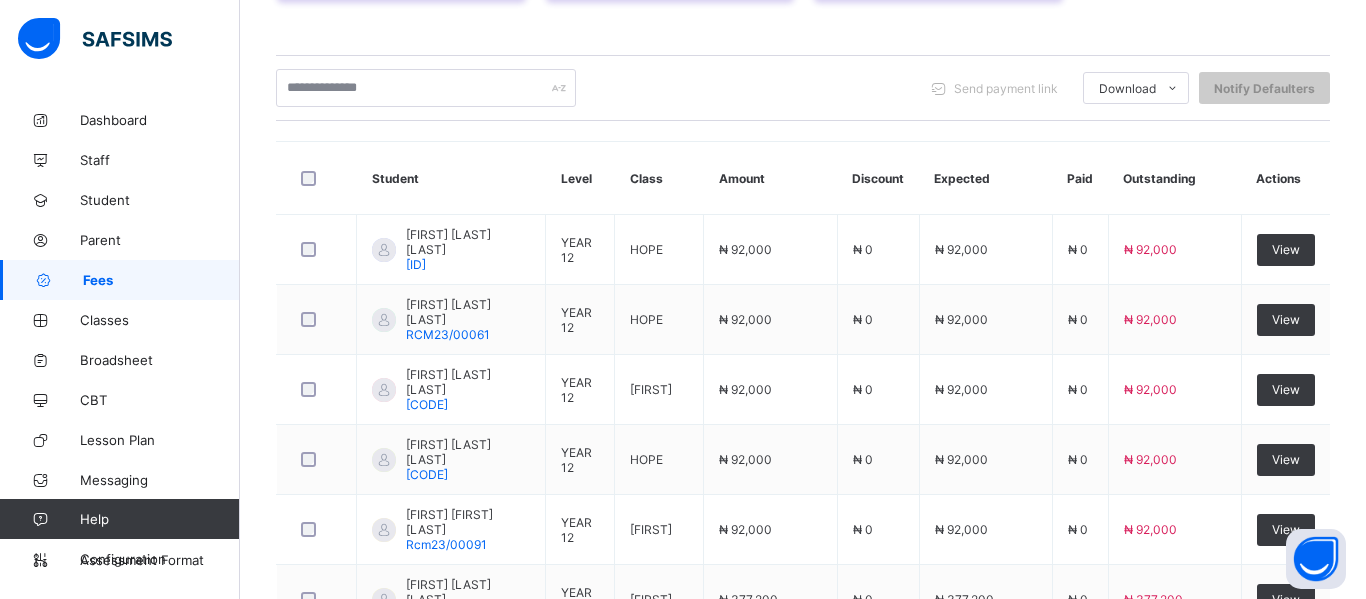 scroll, scrollTop: 394, scrollLeft: 0, axis: vertical 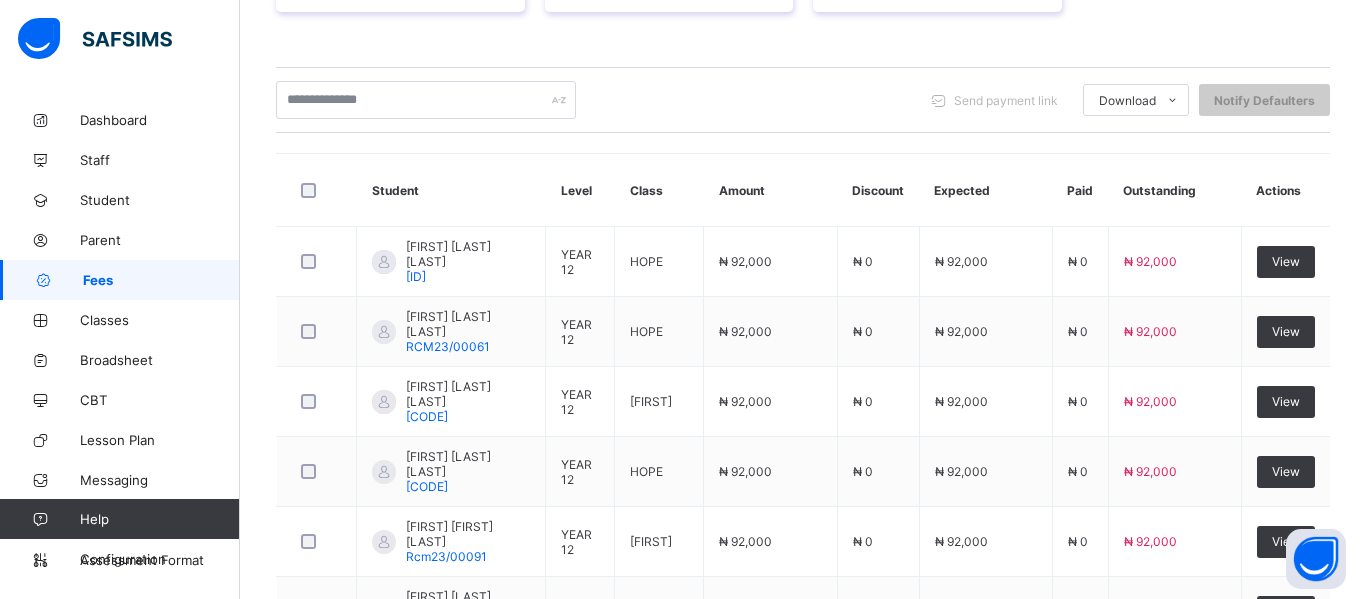 click on "₦ 92,000" at bounding box center (1174, 542) 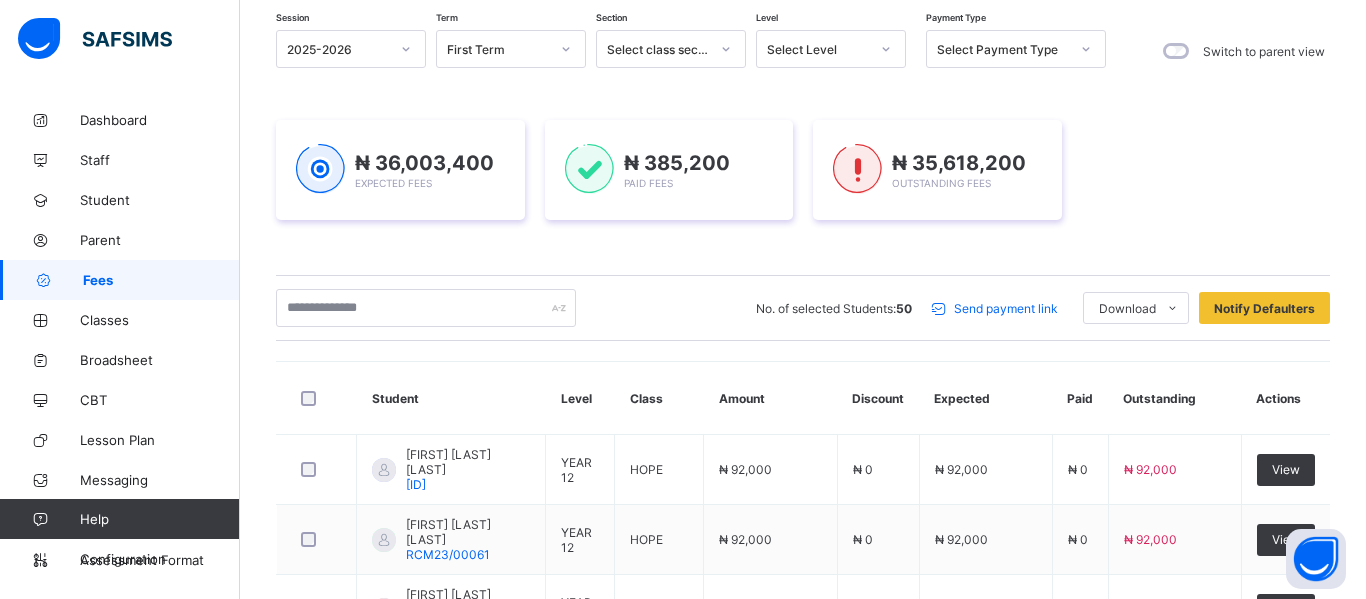 scroll, scrollTop: 188, scrollLeft: 0, axis: vertical 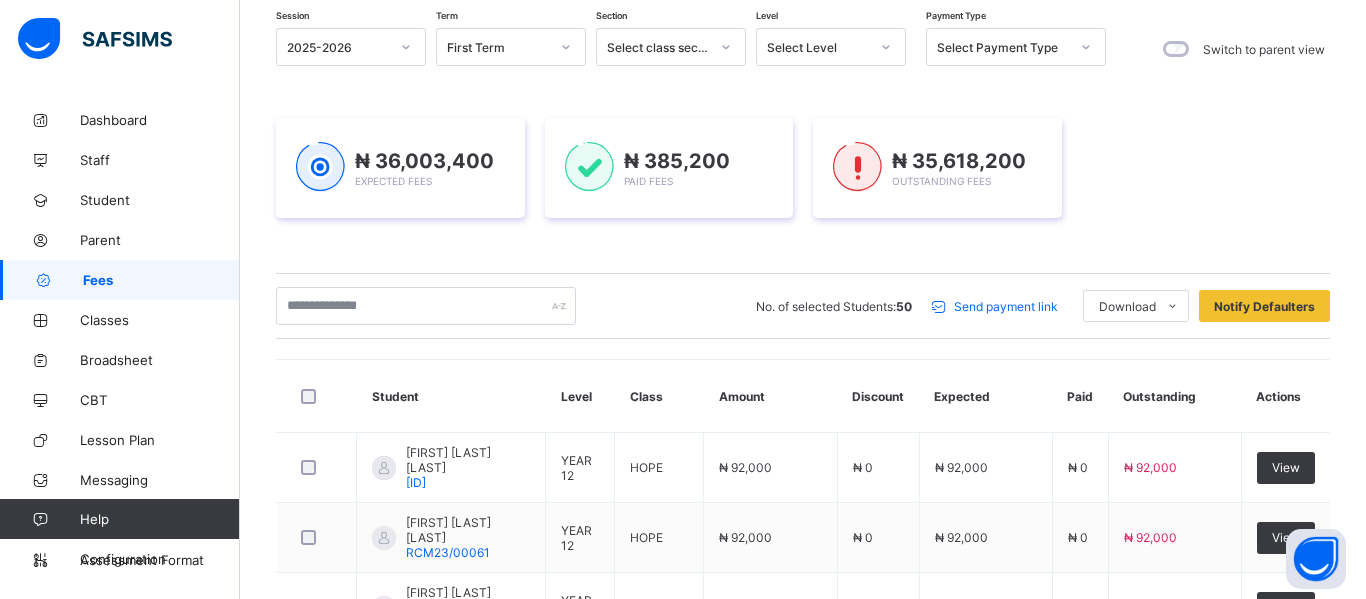 click on "Send payment link" at bounding box center (997, 306) 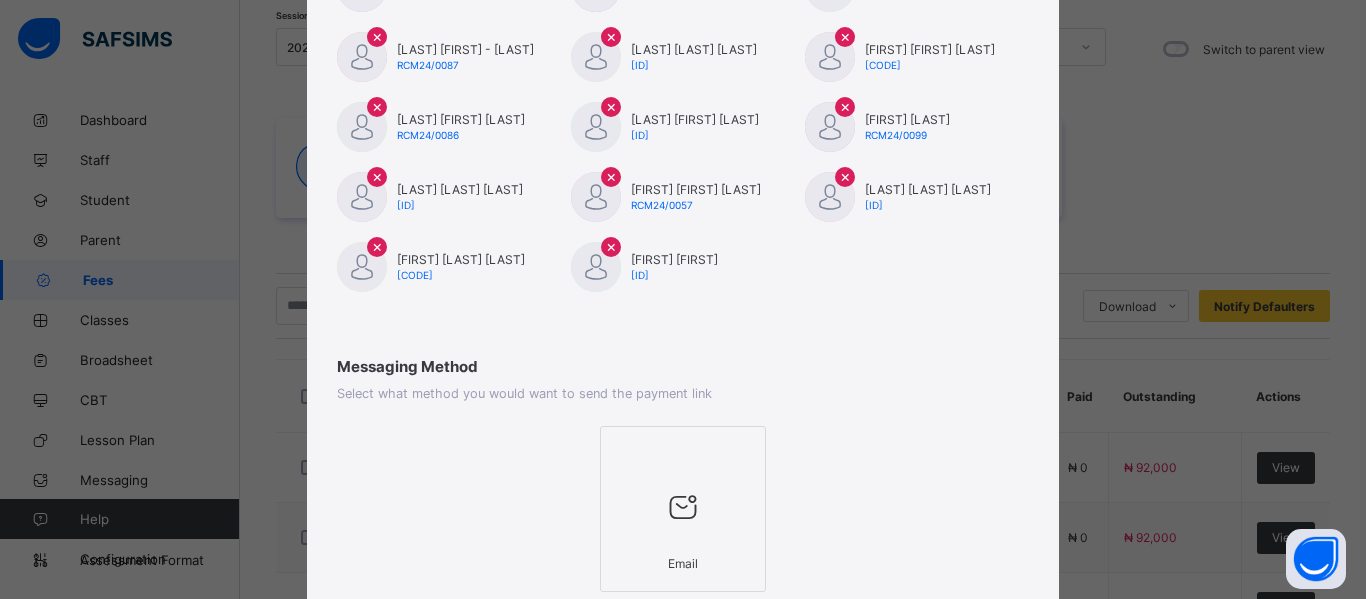 scroll, scrollTop: 1375, scrollLeft: 0, axis: vertical 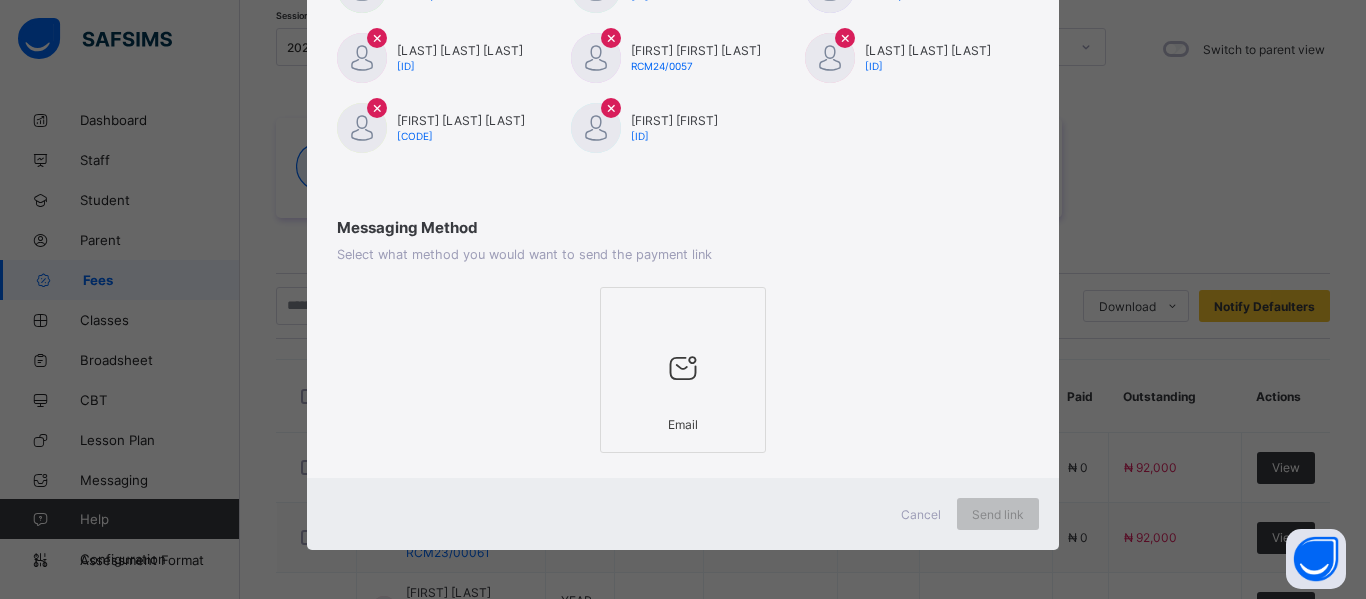 click at bounding box center (683, 367) 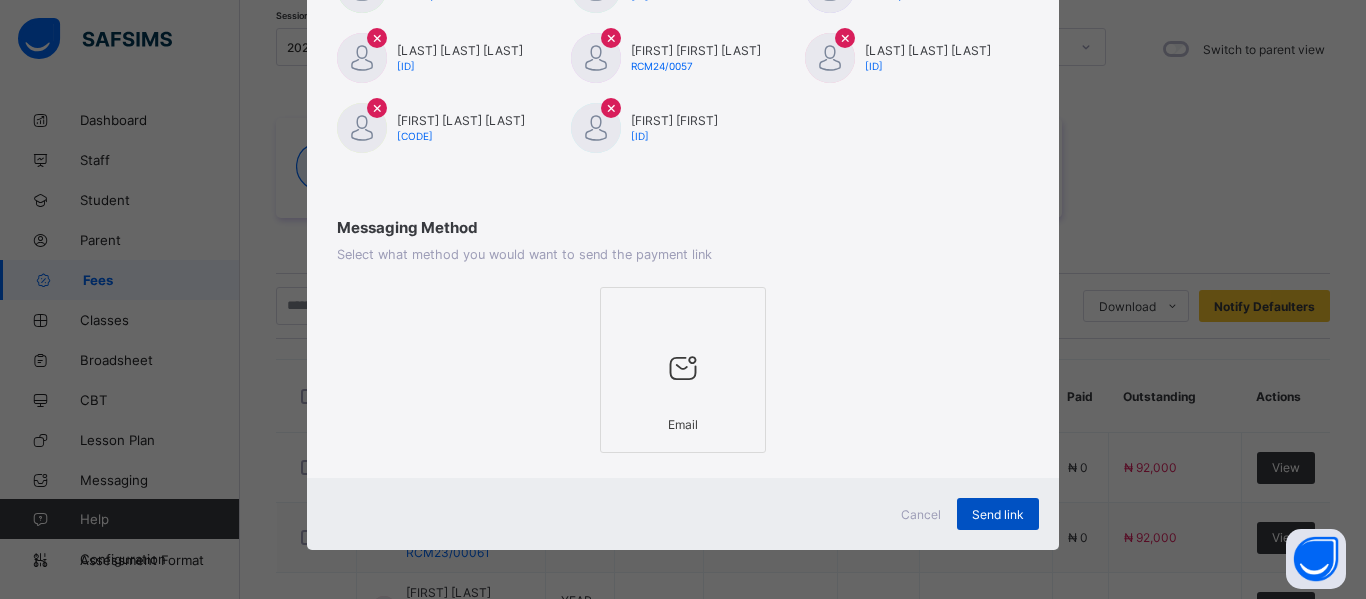 click on "Send link" at bounding box center [998, 514] 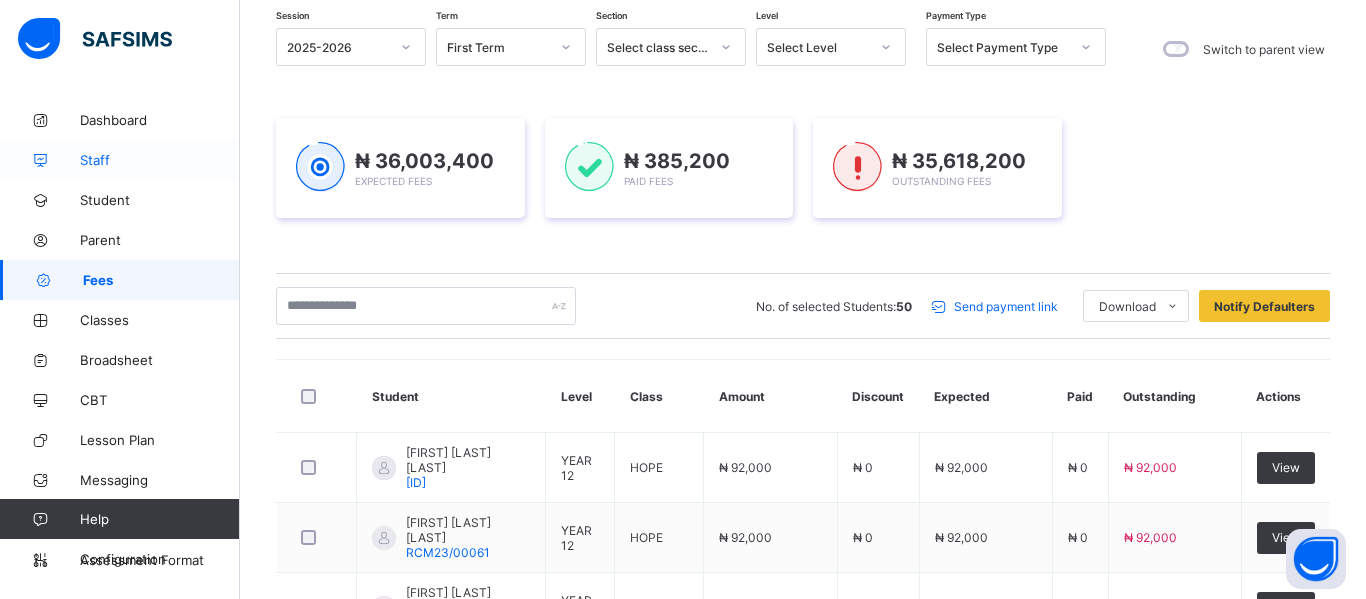 click on "Staff" at bounding box center [160, 160] 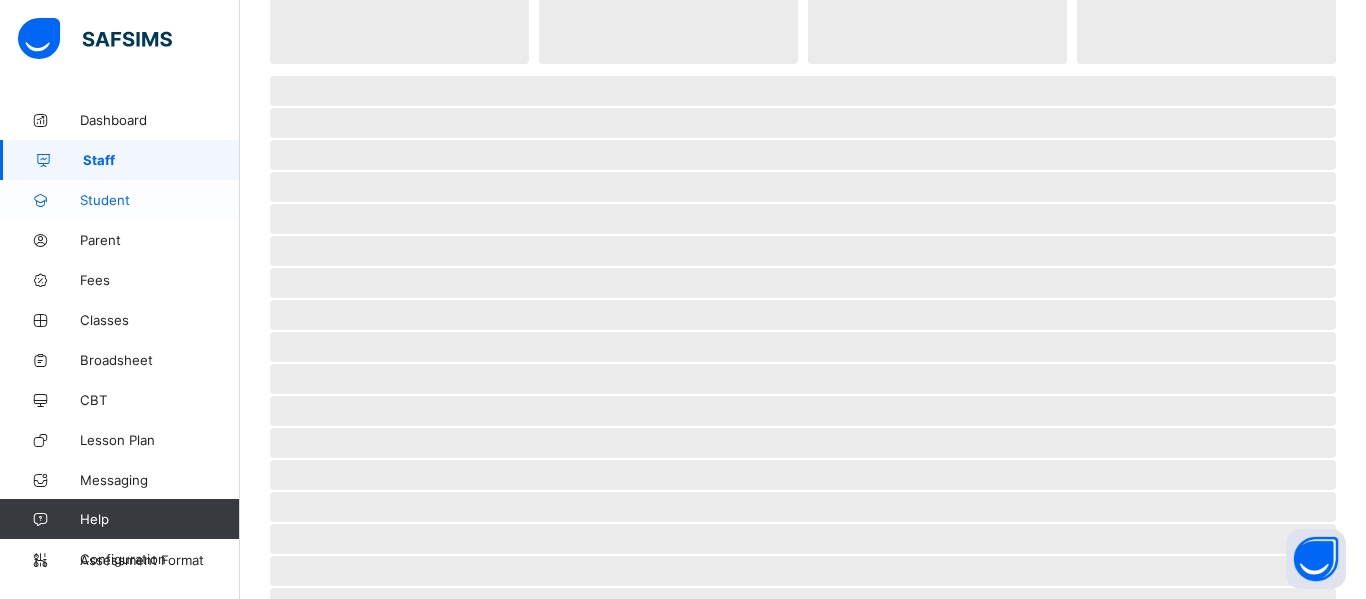 click on "Student" at bounding box center [160, 200] 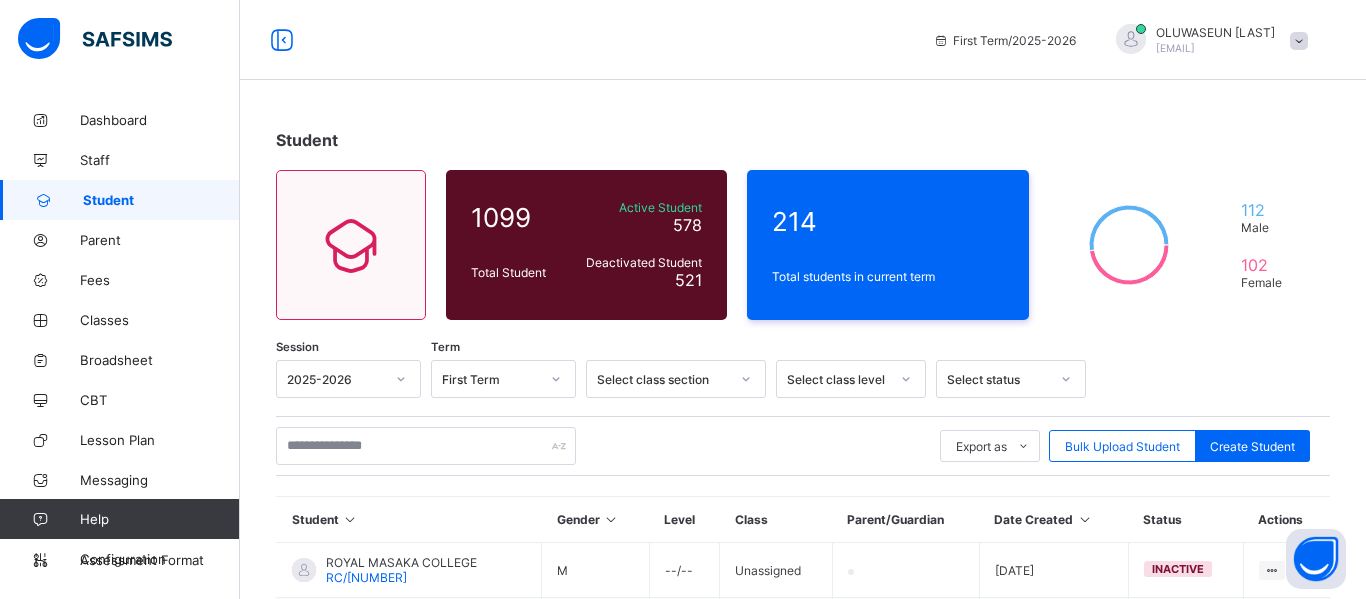 scroll, scrollTop: 188, scrollLeft: 0, axis: vertical 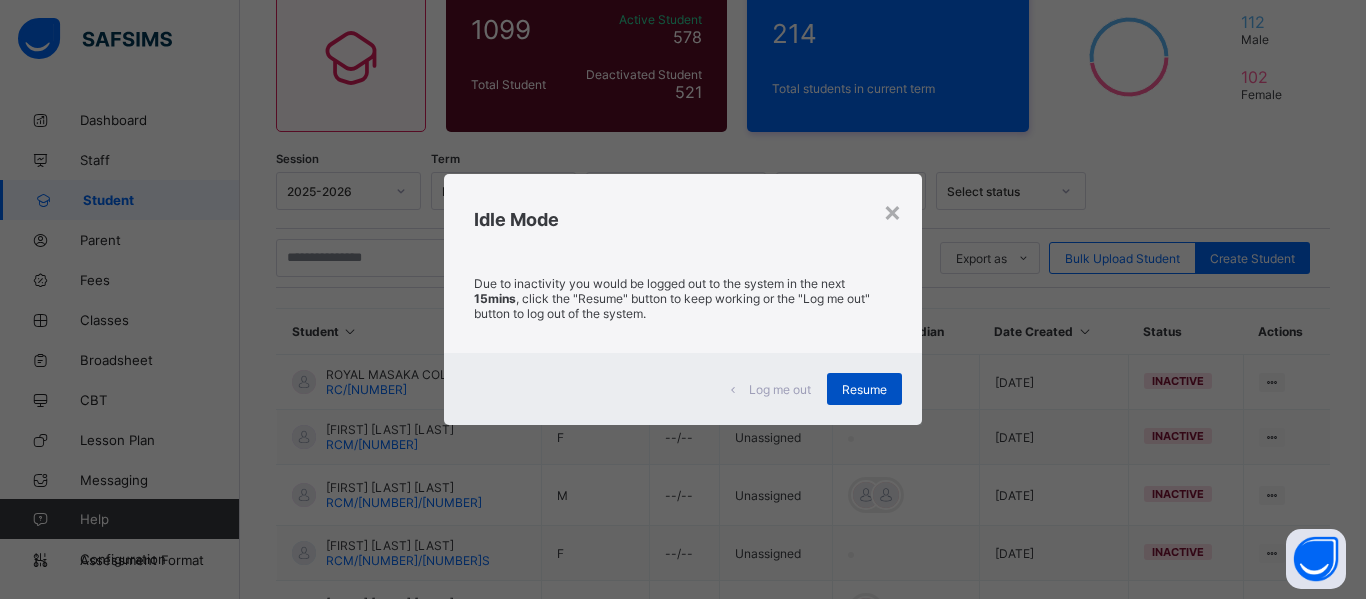 click on "Resume" at bounding box center (864, 389) 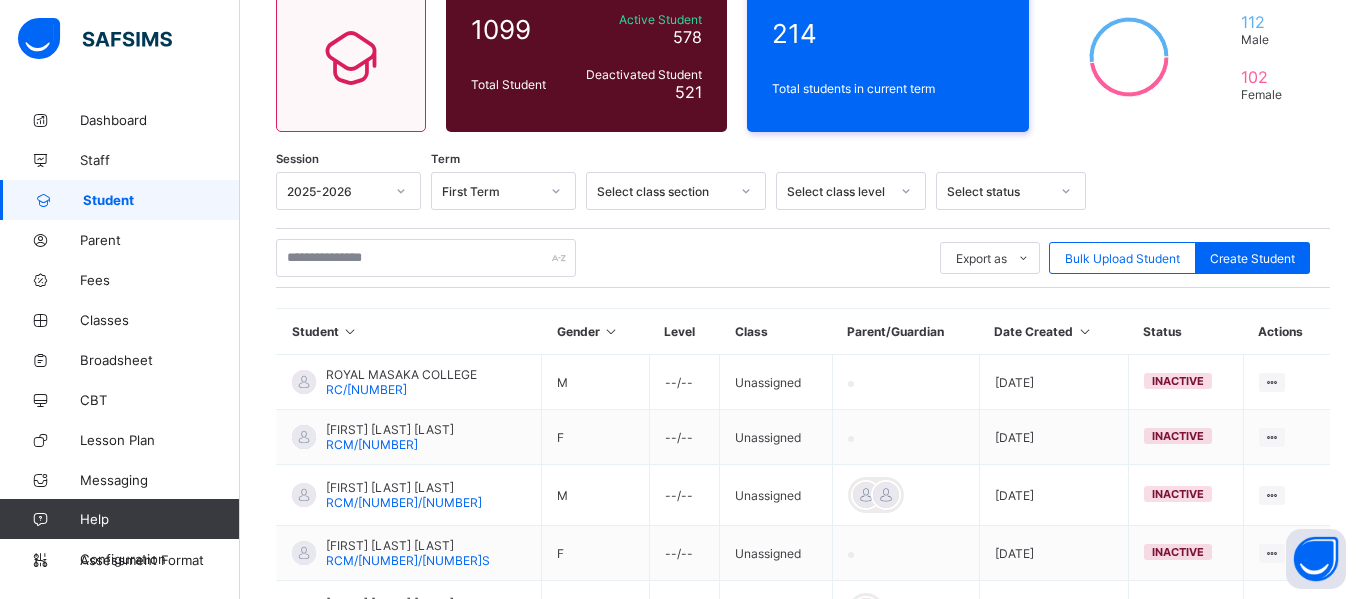 click 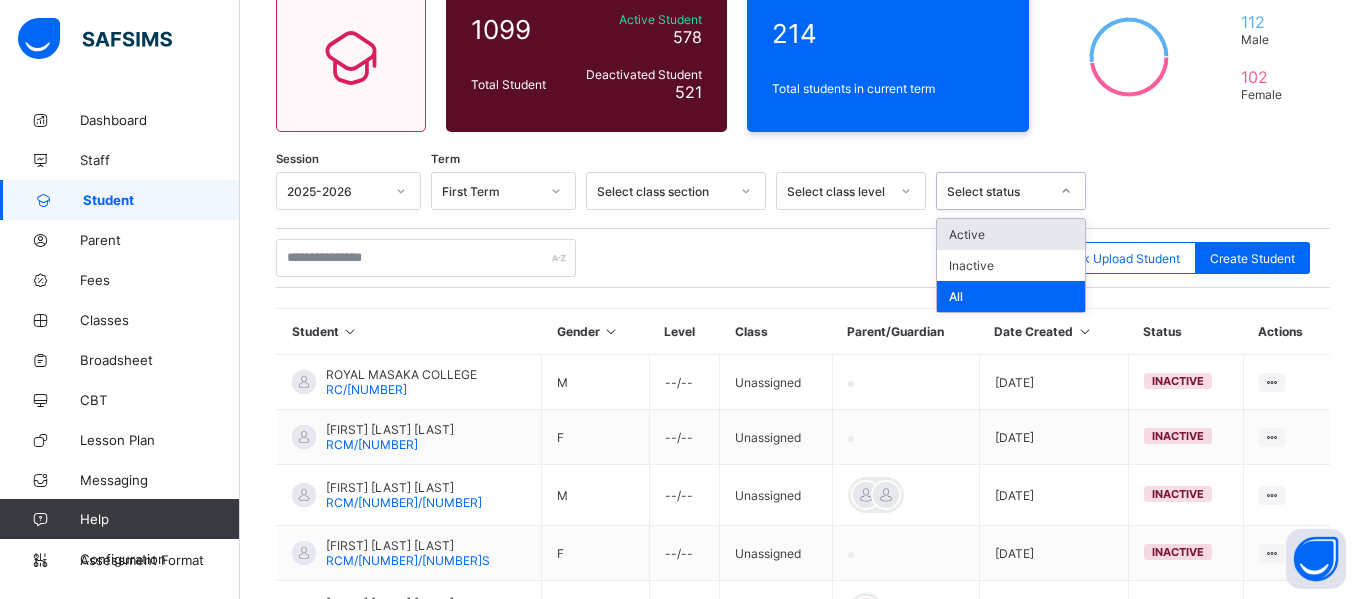 click on "Active" at bounding box center (1011, 234) 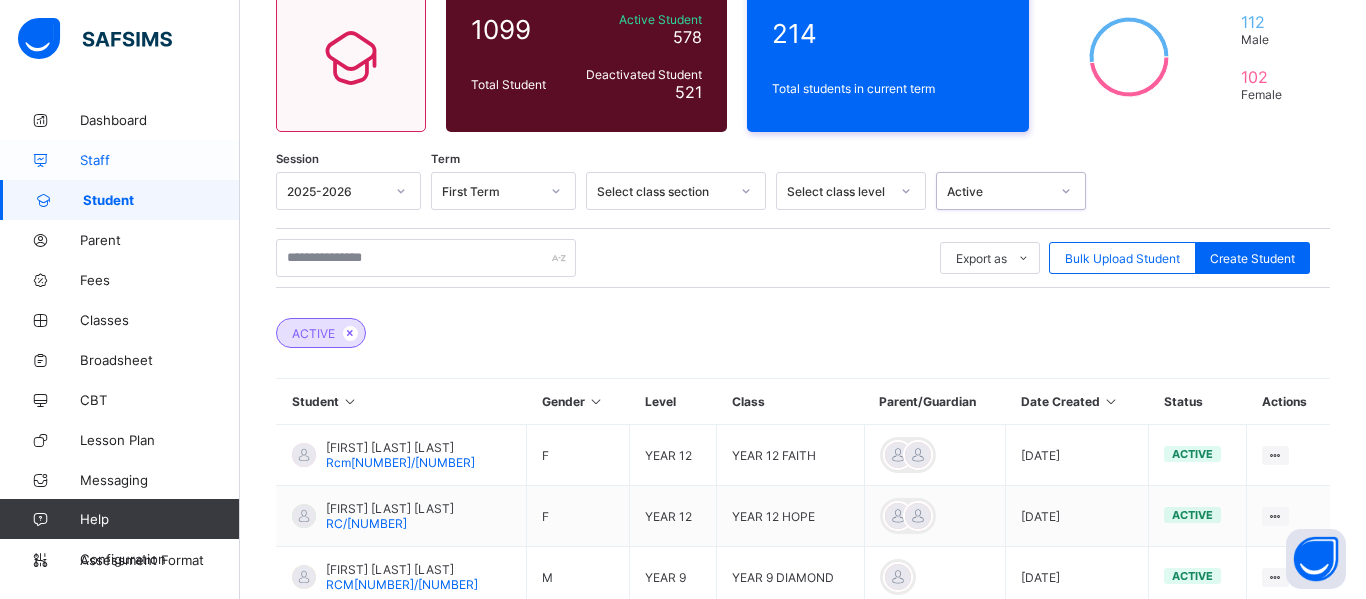click on "Staff" at bounding box center (160, 160) 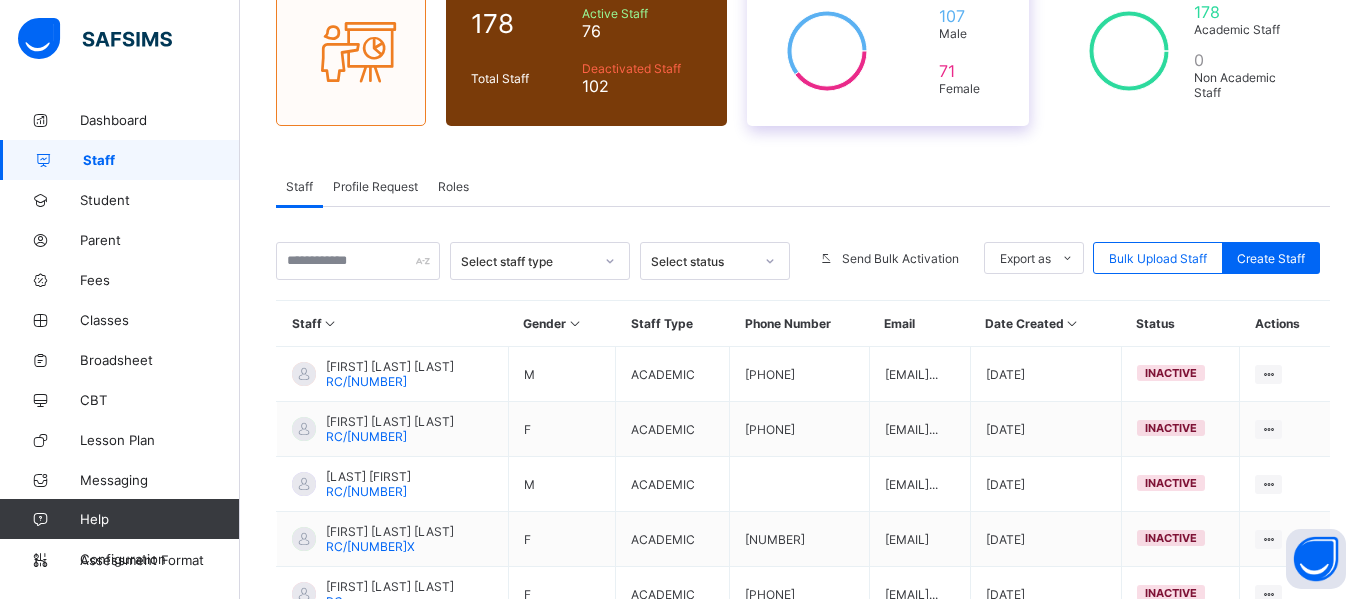 scroll, scrollTop: 176, scrollLeft: 0, axis: vertical 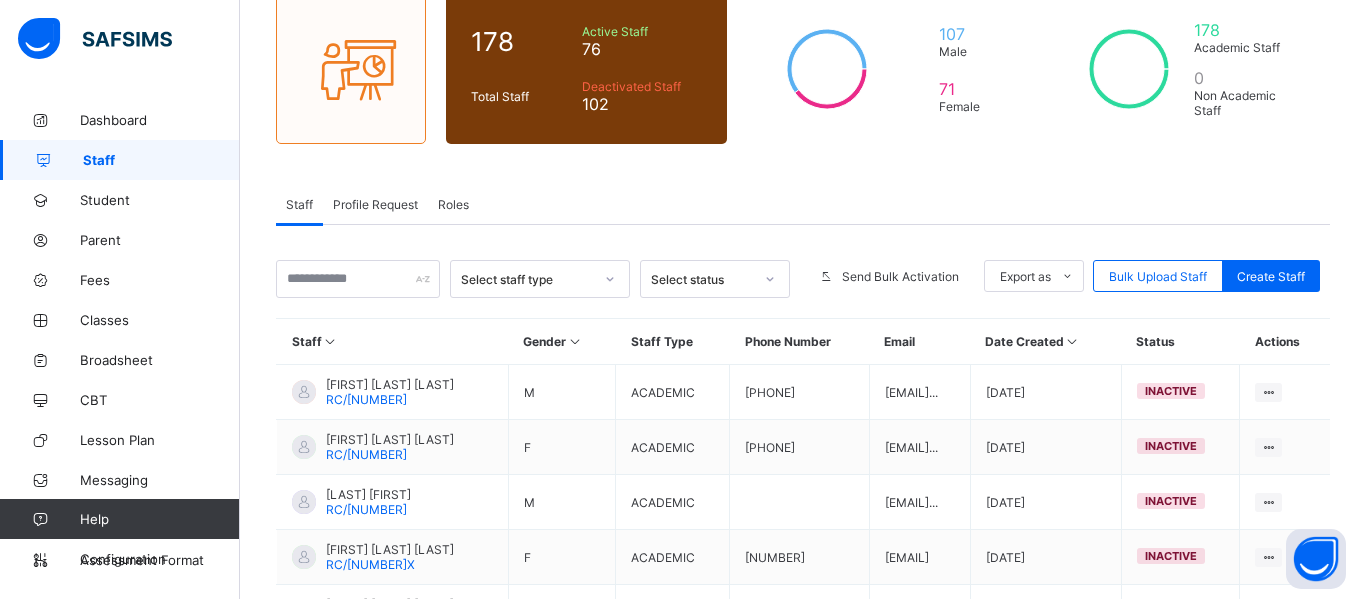 click 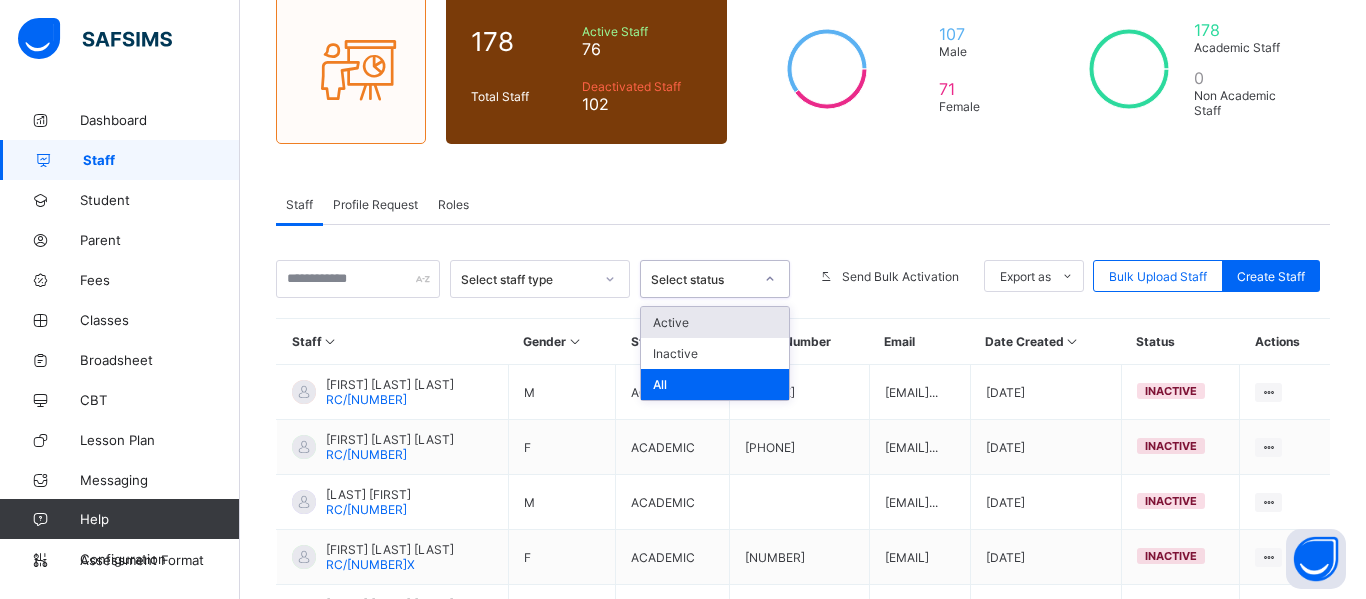 click on "Active" at bounding box center [715, 322] 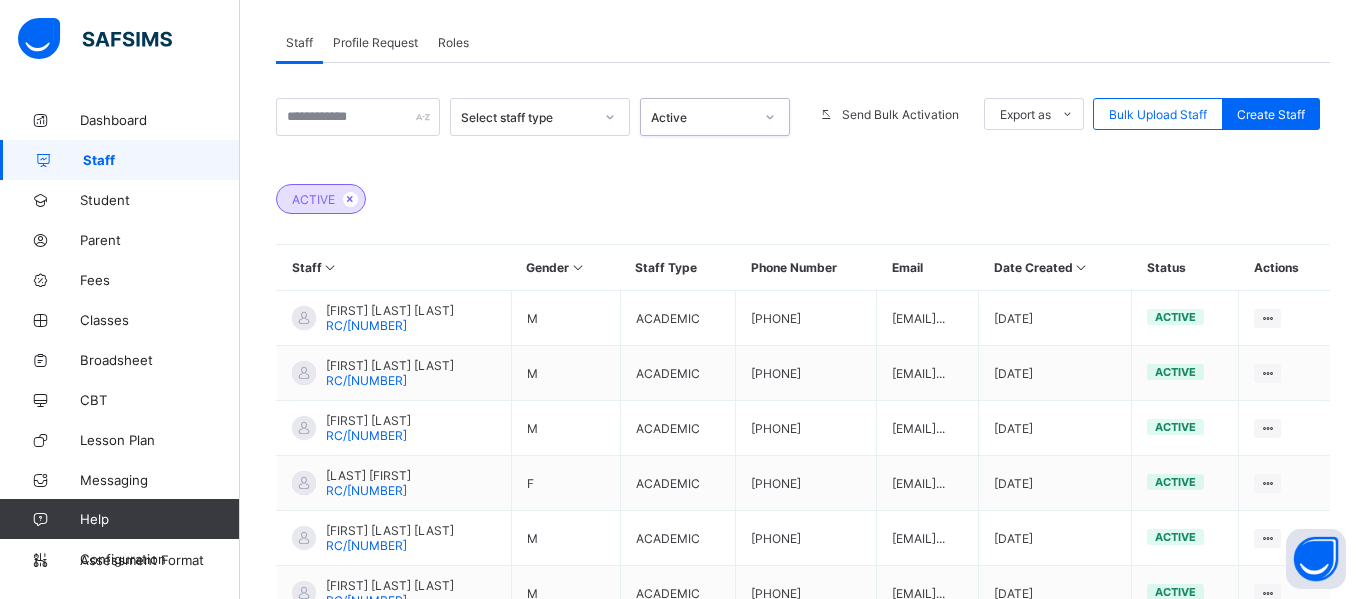 scroll, scrollTop: 350, scrollLeft: 0, axis: vertical 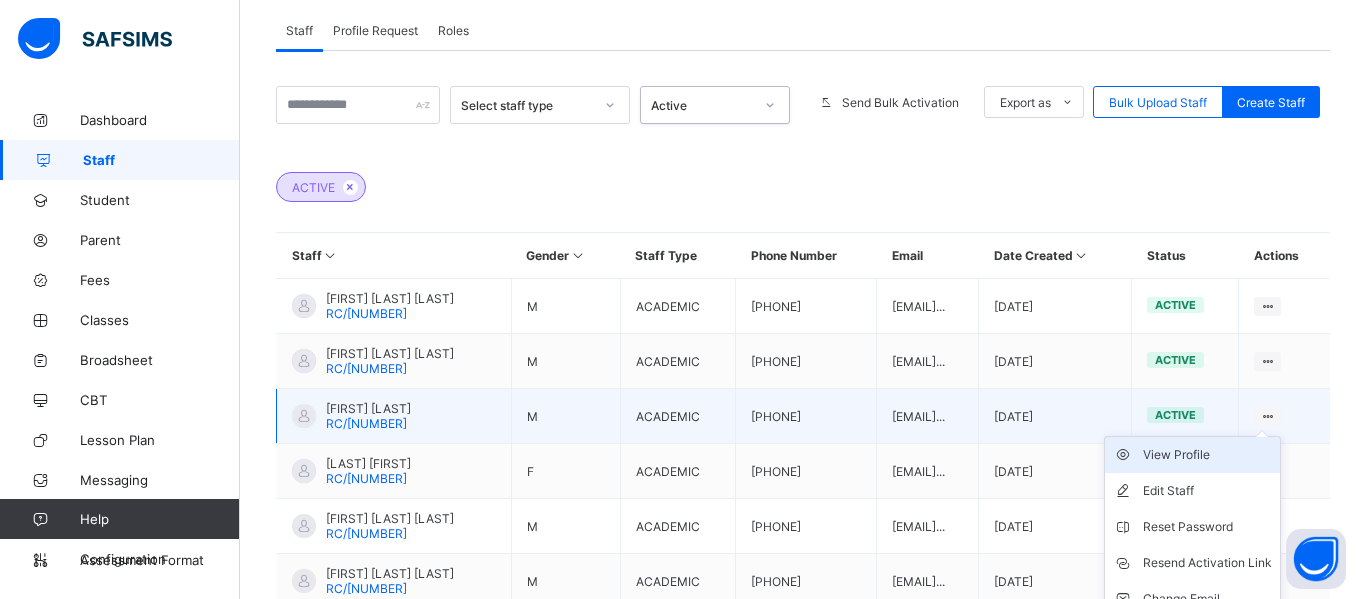 click on "View Profile" at bounding box center [1207, 455] 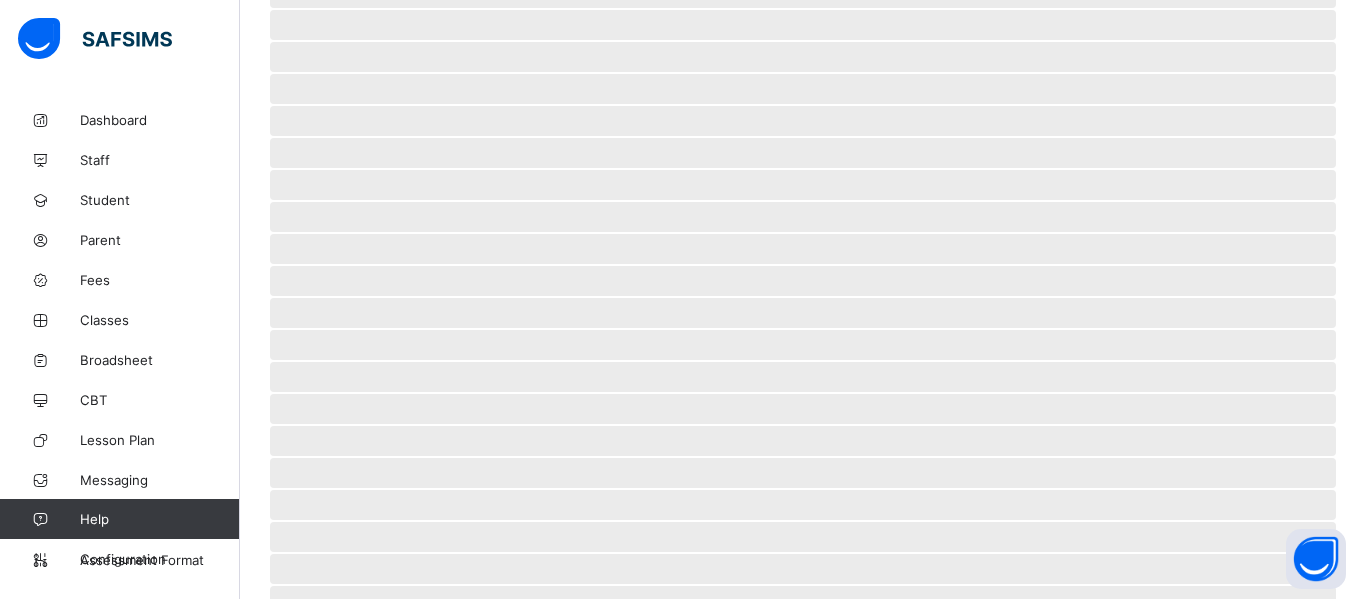 scroll, scrollTop: 0, scrollLeft: 0, axis: both 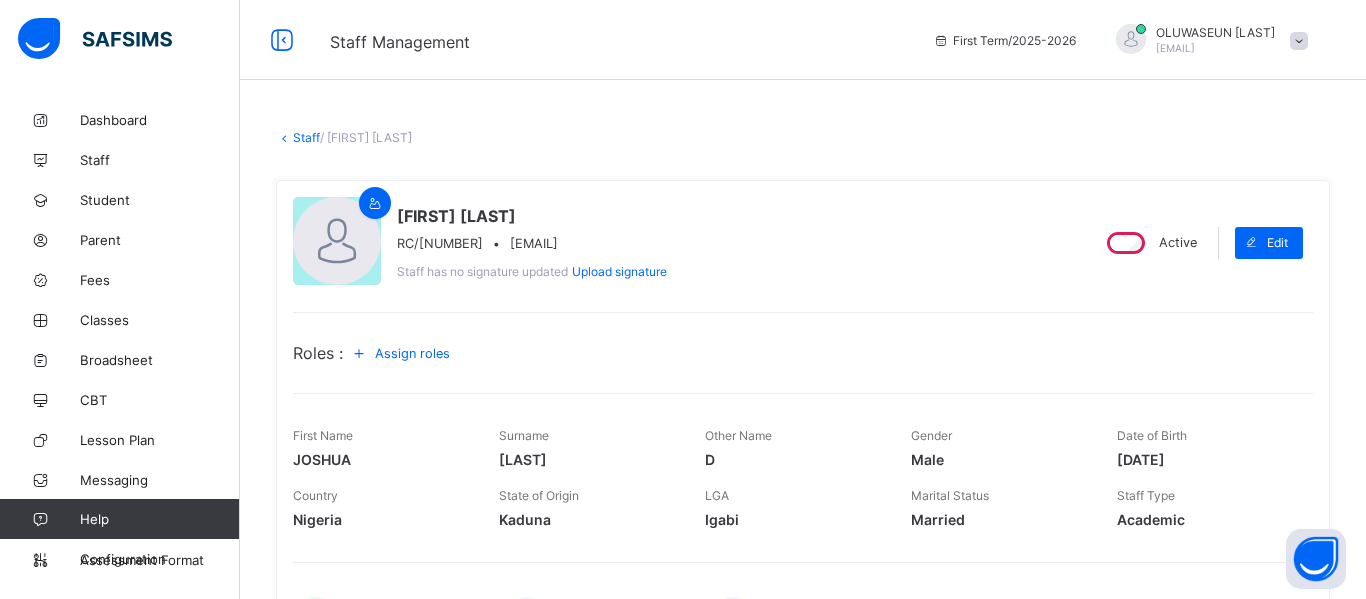 click at bounding box center (284, 137) 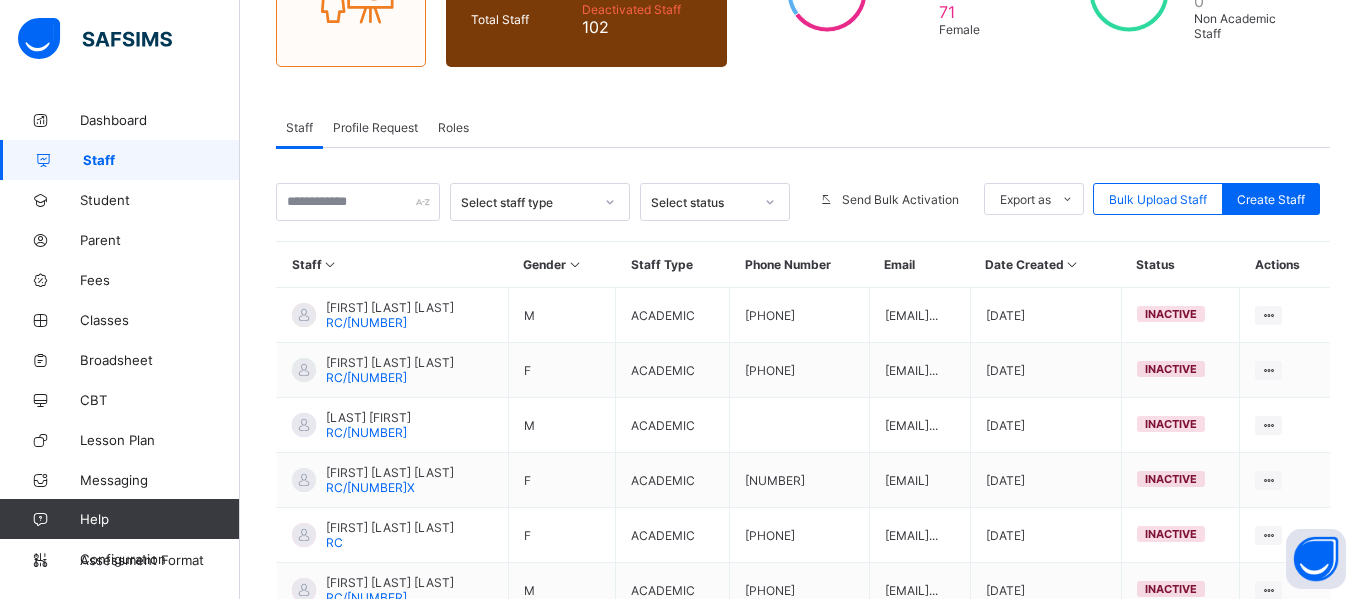 scroll, scrollTop: 216, scrollLeft: 0, axis: vertical 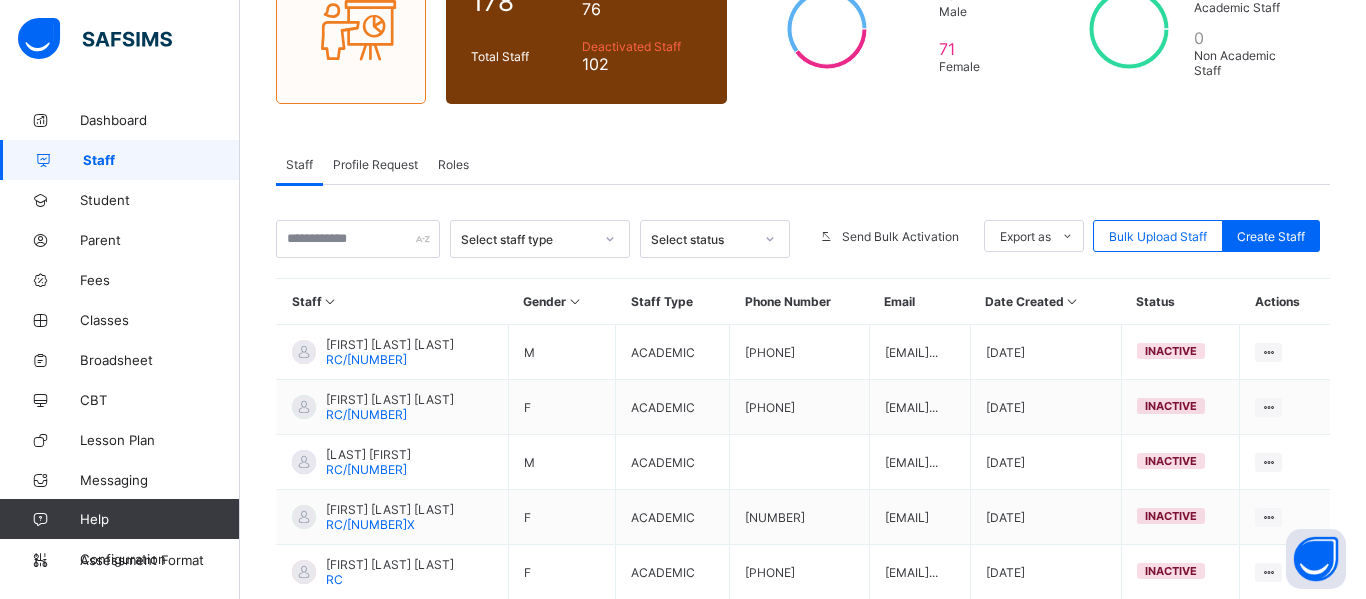 click 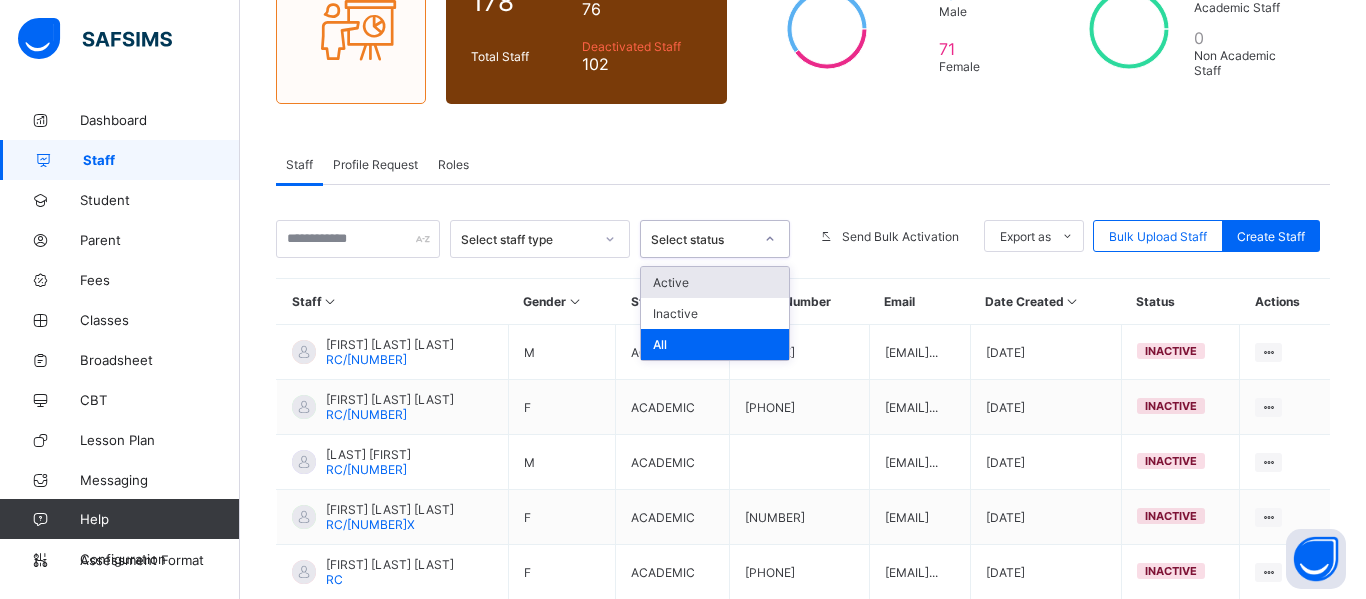 click on "Active" at bounding box center (715, 282) 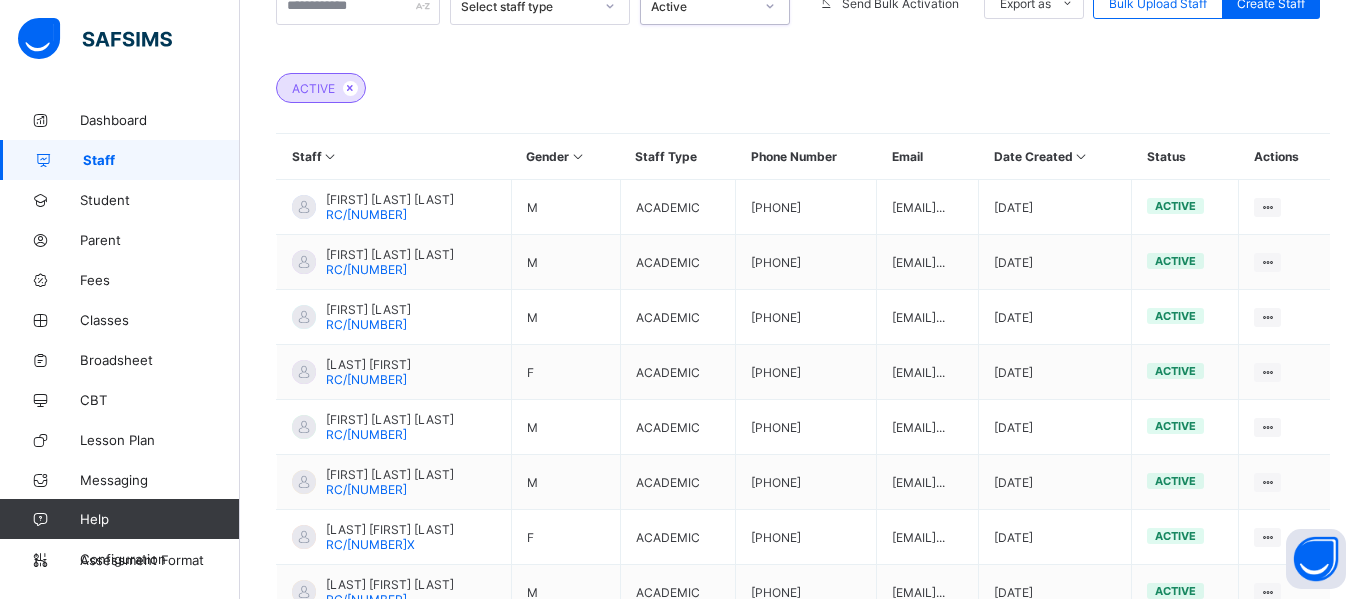 scroll, scrollTop: 451, scrollLeft: 0, axis: vertical 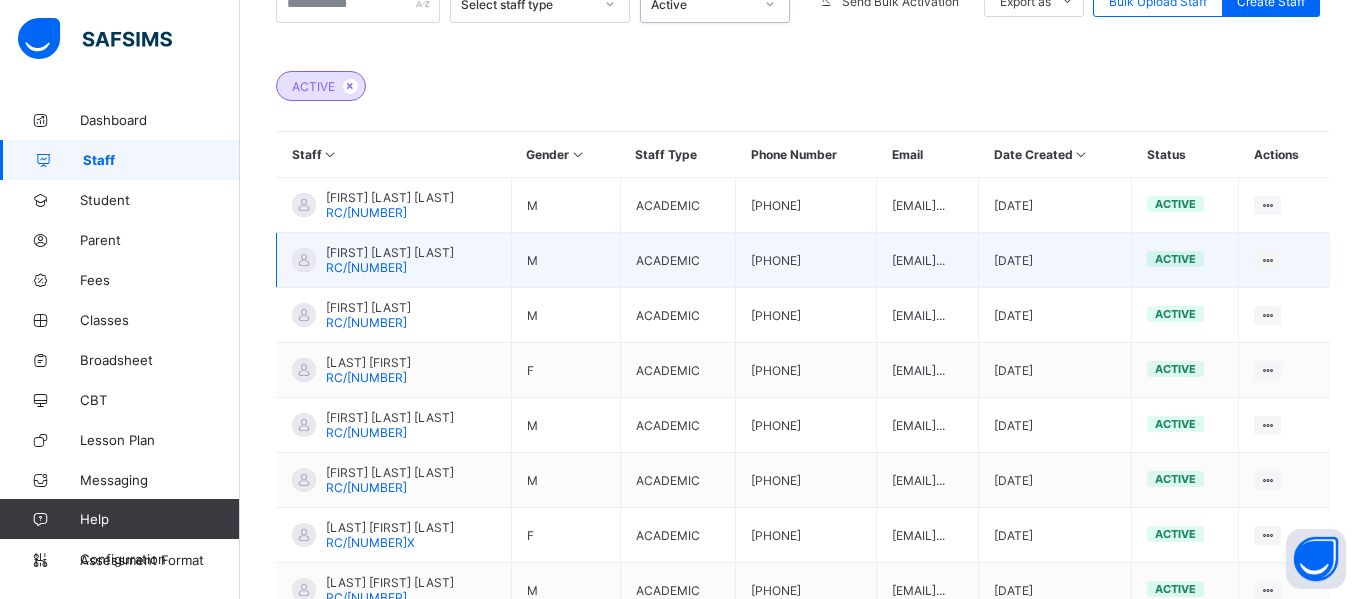 click on "Staff Management   First Term  /  2025-2026   OLUWASEUN   OLALUSI seunolalusi@yahoo.co.uk Dashboard Staff Student Parent Fees Classes Broadsheet CBT Lesson Plan Messaging Time Table Assessment Format   Help   Configuration Onboarding Great job! You have finished setting up all essential configurations. Our wizard which has lots of in-built templates will continue to guide you through with the academic configurations. Academic Configuration Steps Continue × Idle Mode Due to inactivity you would be logged out to the system in the next   15mins , click the "Resume" button to keep working or the "Log me out" button to log out of the system. Log me out Resume Staff 178 Total Staff Active Staff 76 Deactivated Staff 102 107   Male  71   Female 178 Academic Staff 0 Non Academic Staff Staff Profile Request Roles Staff More Options   Select staff type   option Active, selected.     0 results available. Select is focused ,type to refine list, press Down to open the menu,  Active Send Bulk Activation Export as   M M" at bounding box center [683, 198] 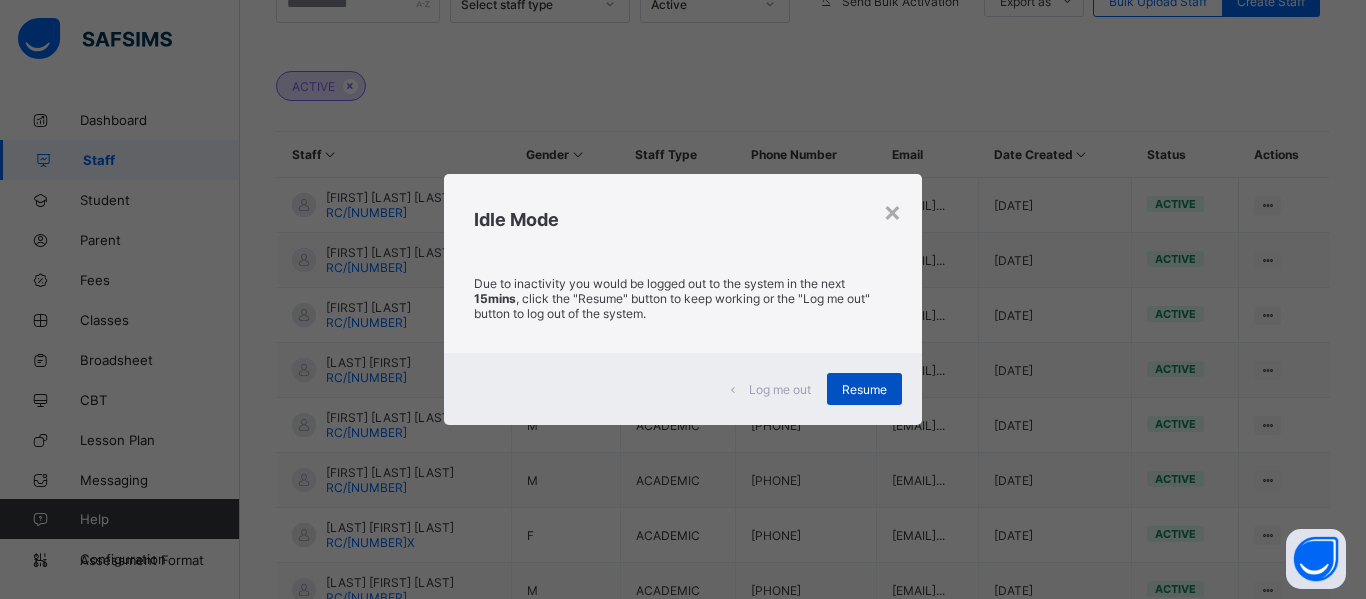 click on "Resume" at bounding box center [864, 389] 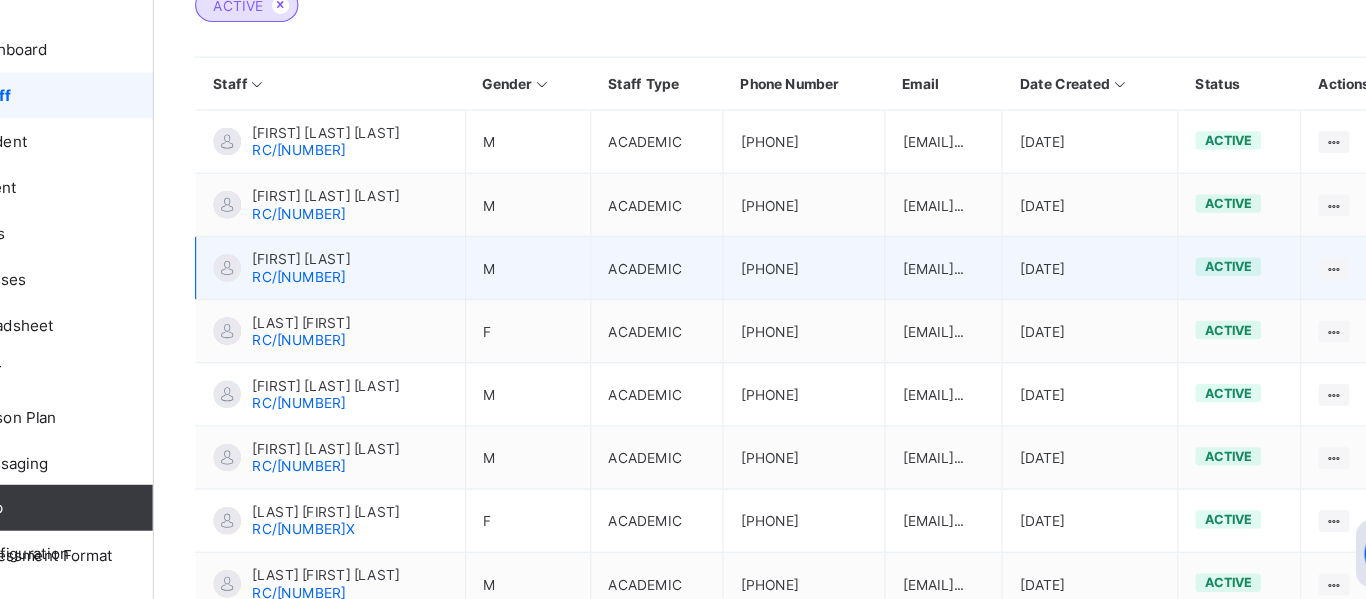 scroll, scrollTop: 457, scrollLeft: 0, axis: vertical 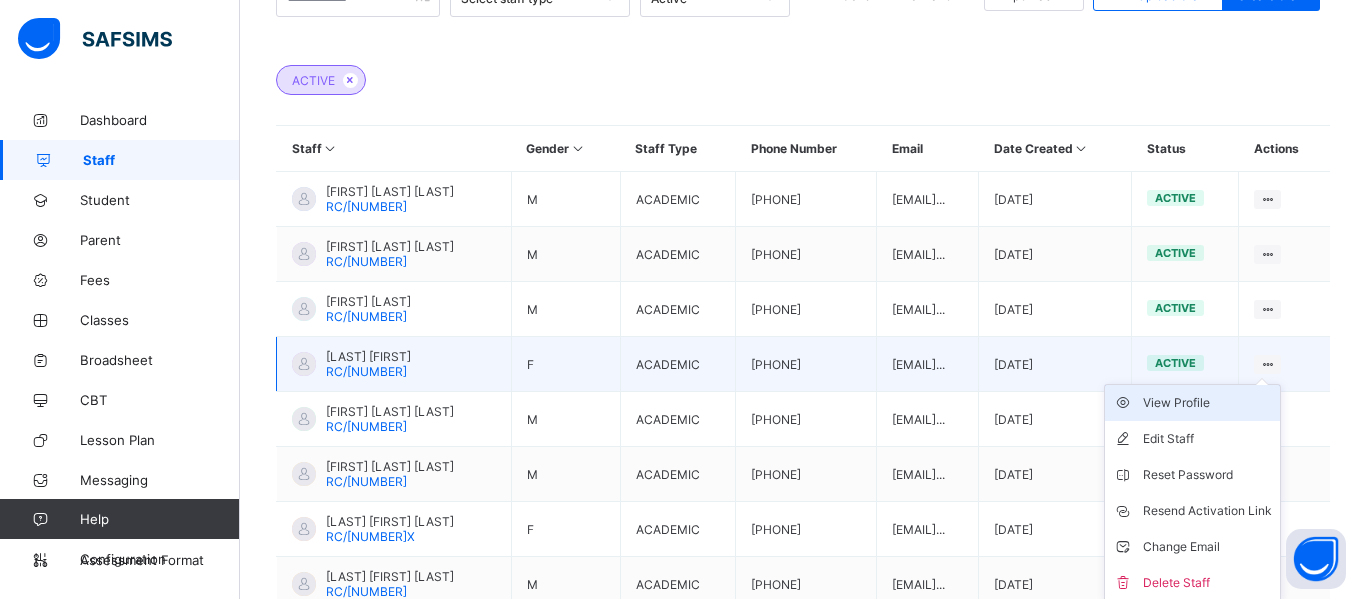 click on "View Profile" at bounding box center [1207, 403] 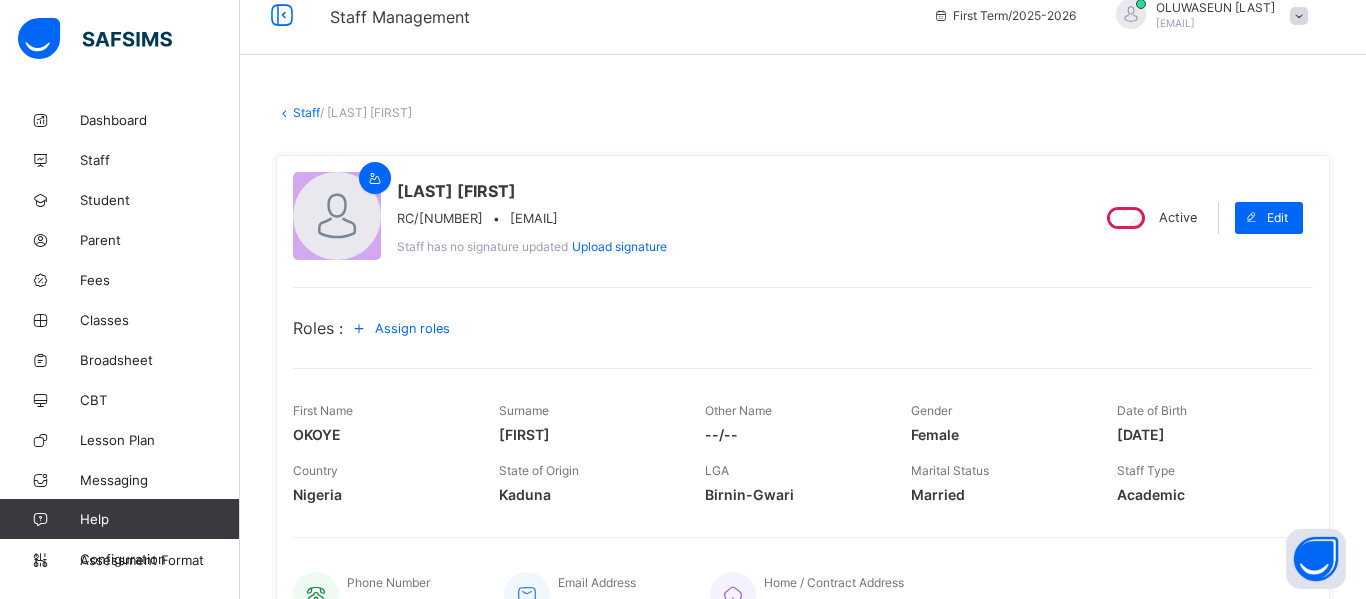 scroll, scrollTop: 0, scrollLeft: 0, axis: both 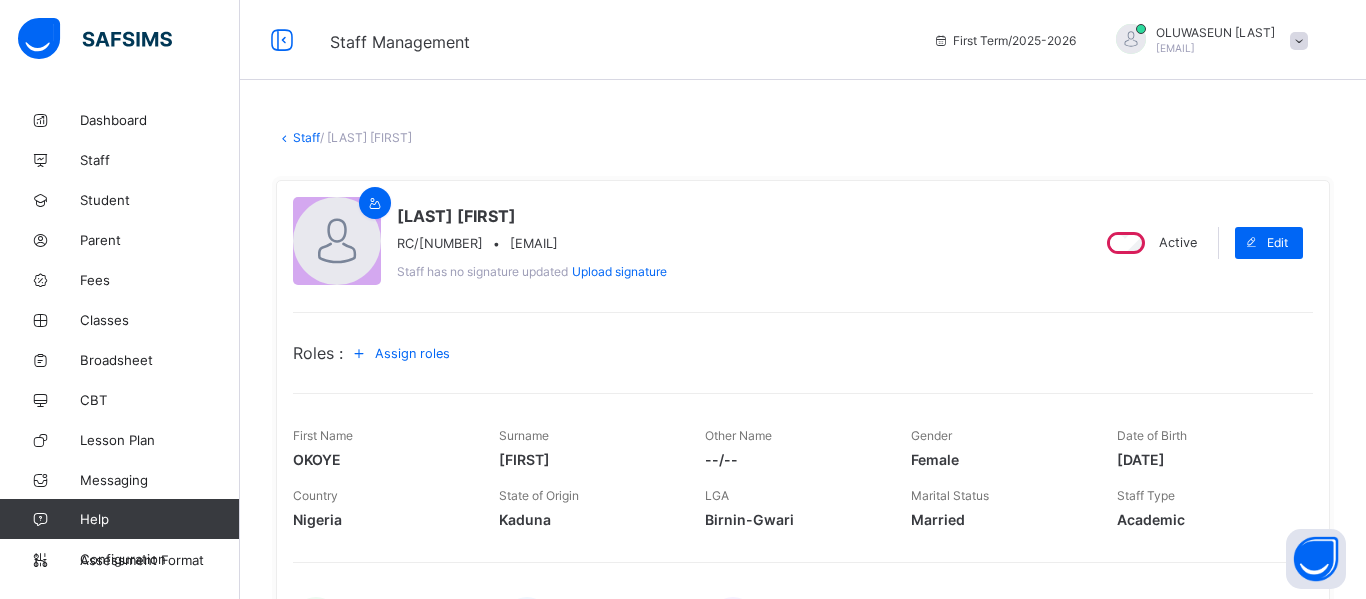 click on "Staff" at bounding box center [306, 137] 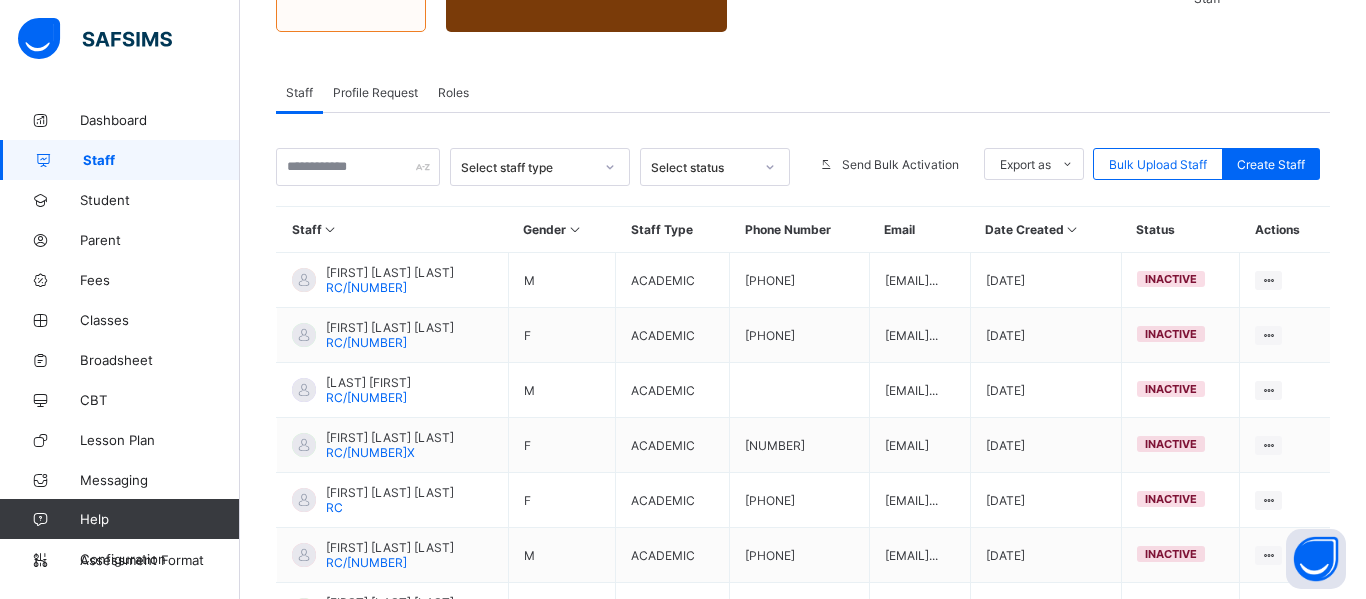 scroll, scrollTop: 287, scrollLeft: 0, axis: vertical 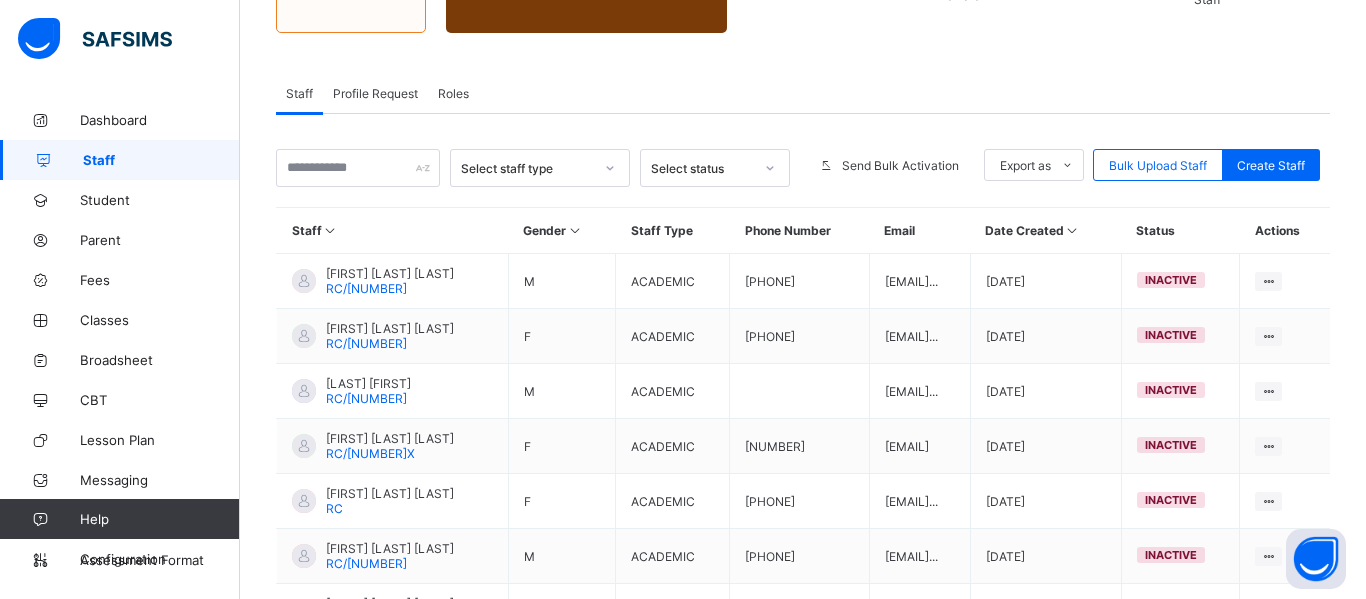click 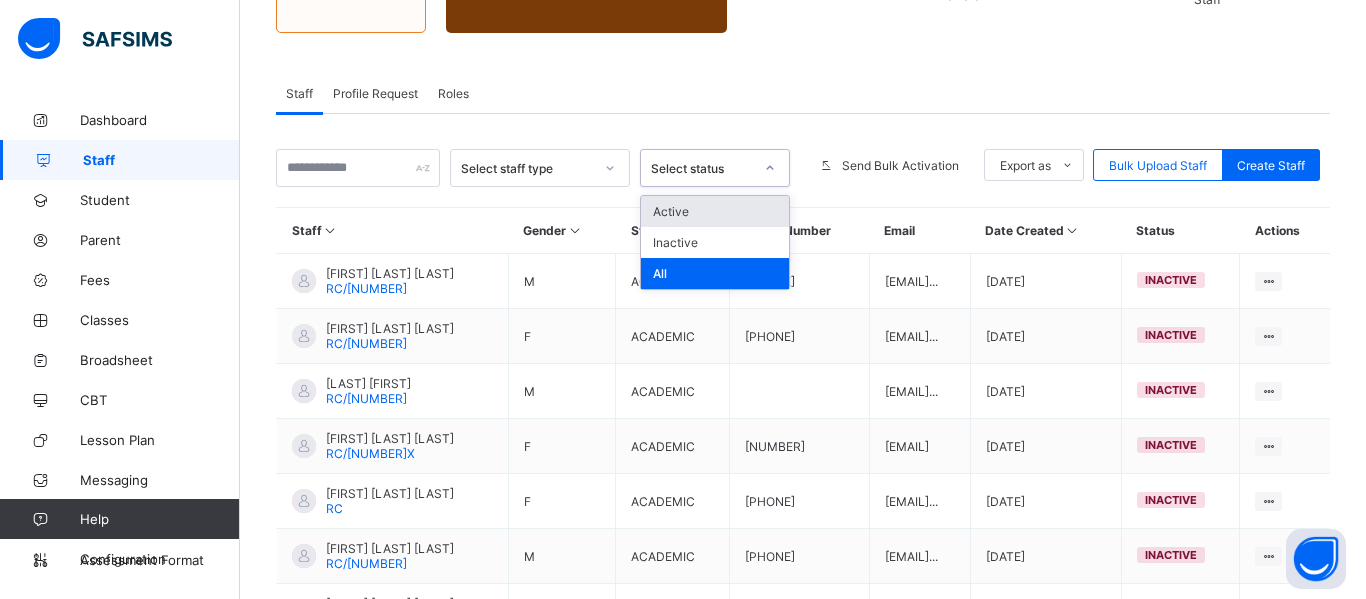 click on "Active" at bounding box center [715, 211] 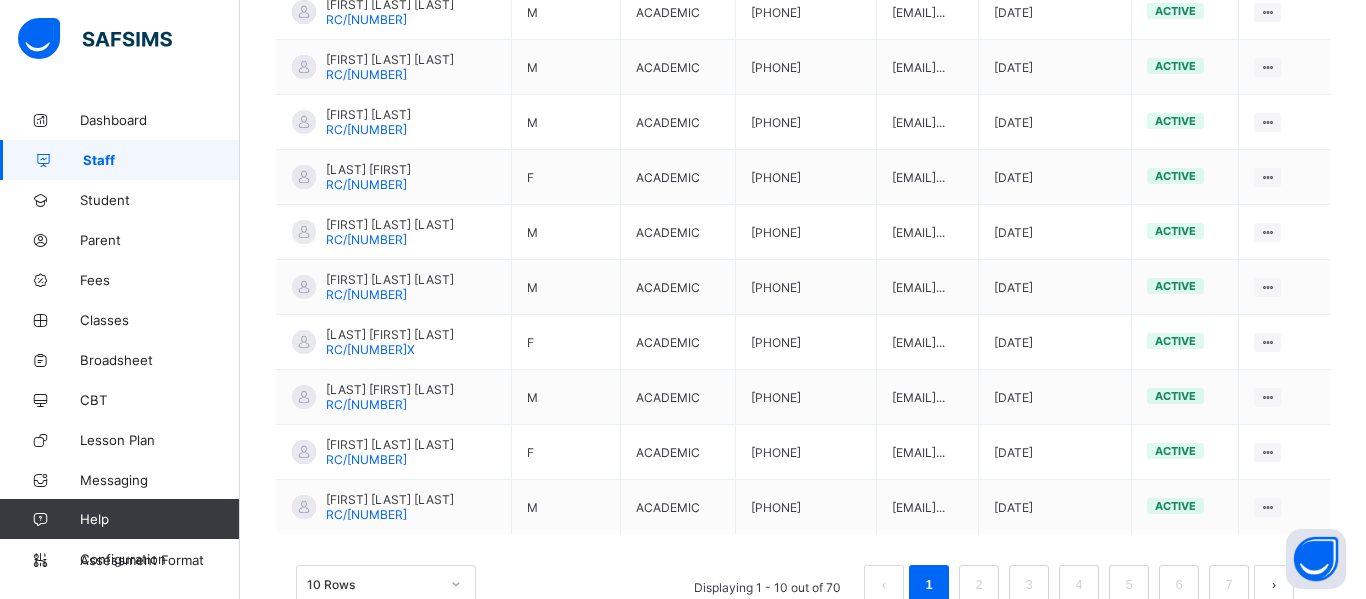 scroll, scrollTop: 639, scrollLeft: 0, axis: vertical 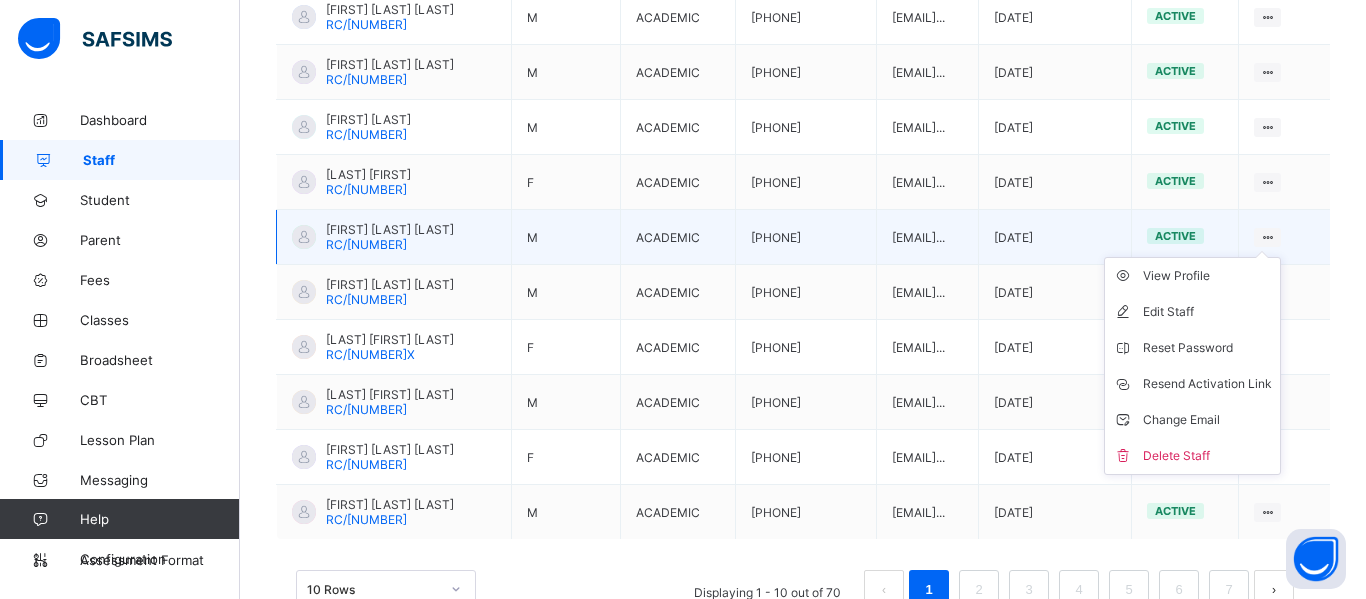 click on "View Profile Edit Staff Reset Password Resend Activation Link Change Email Delete Staff" at bounding box center [1192, 366] 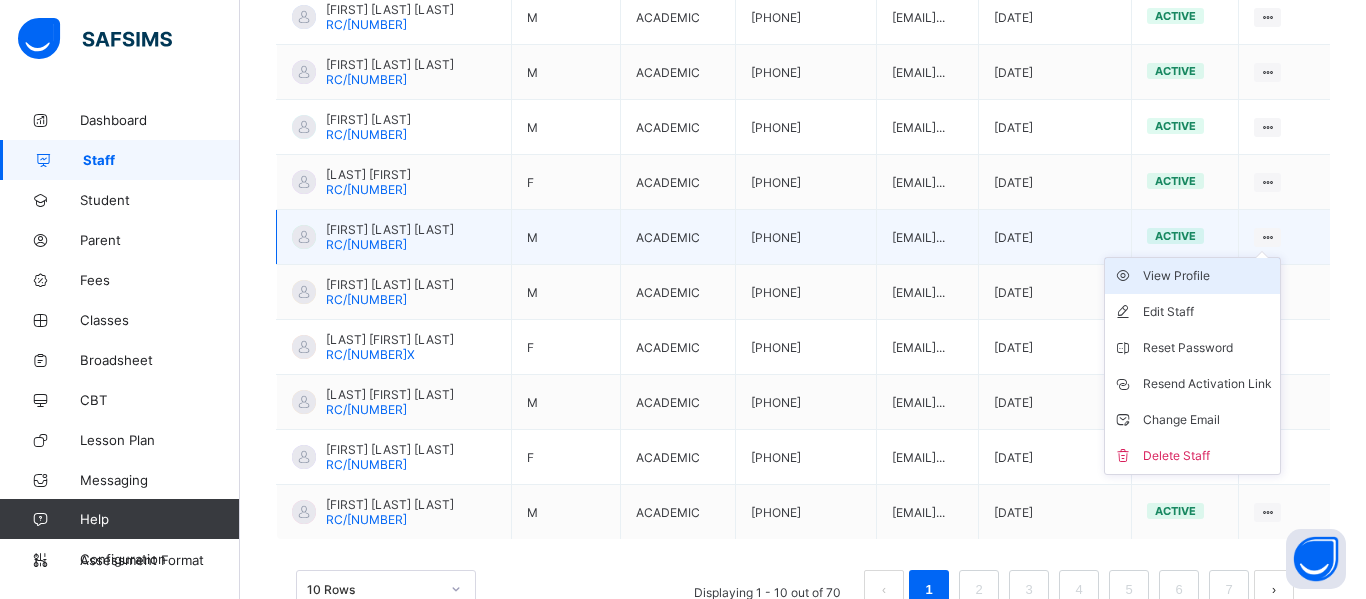 click on "View Profile" at bounding box center [1207, 276] 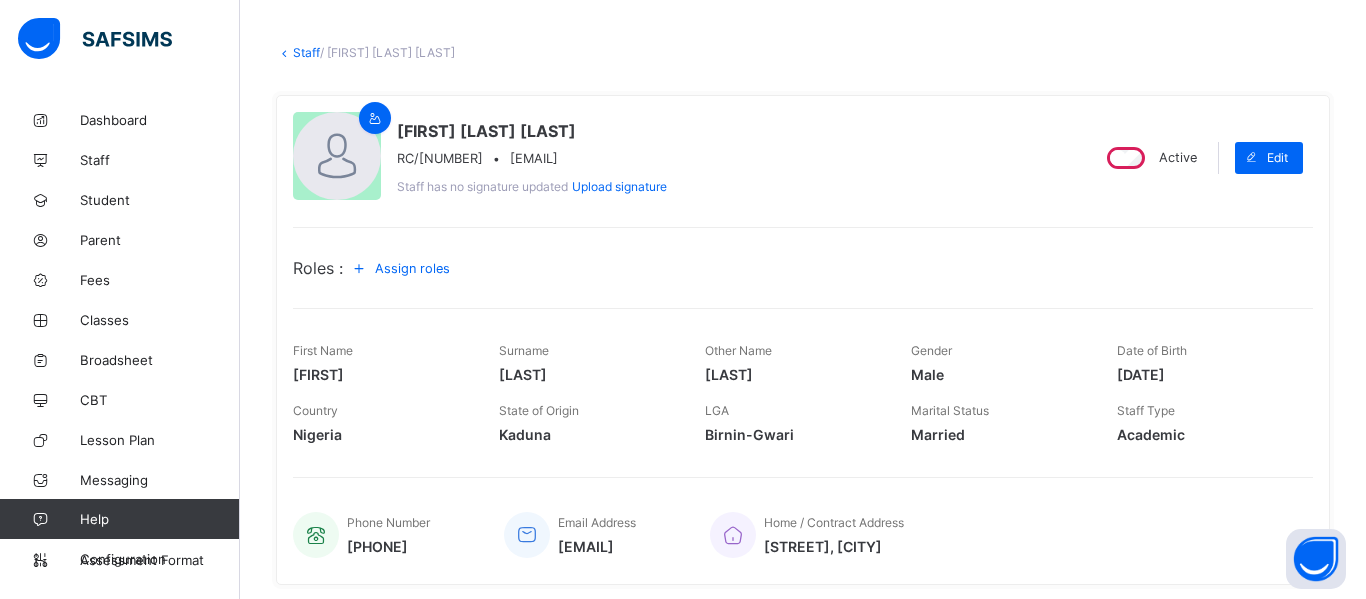 scroll, scrollTop: 77, scrollLeft: 0, axis: vertical 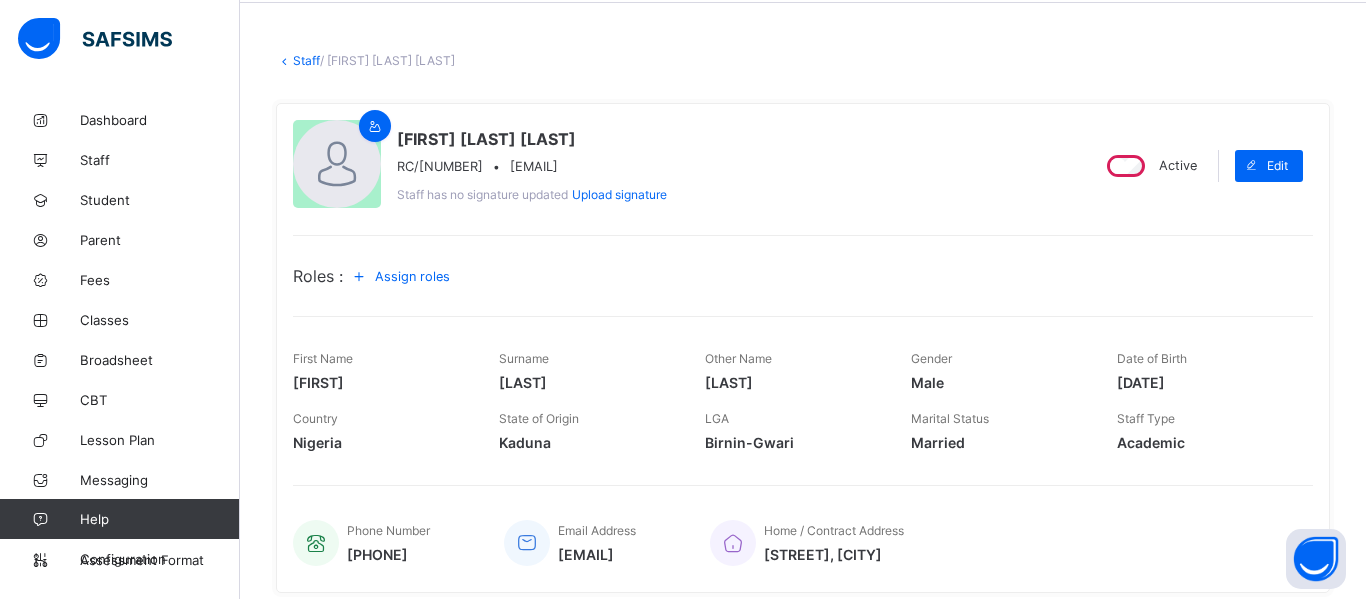 click on "Staff" at bounding box center [306, 60] 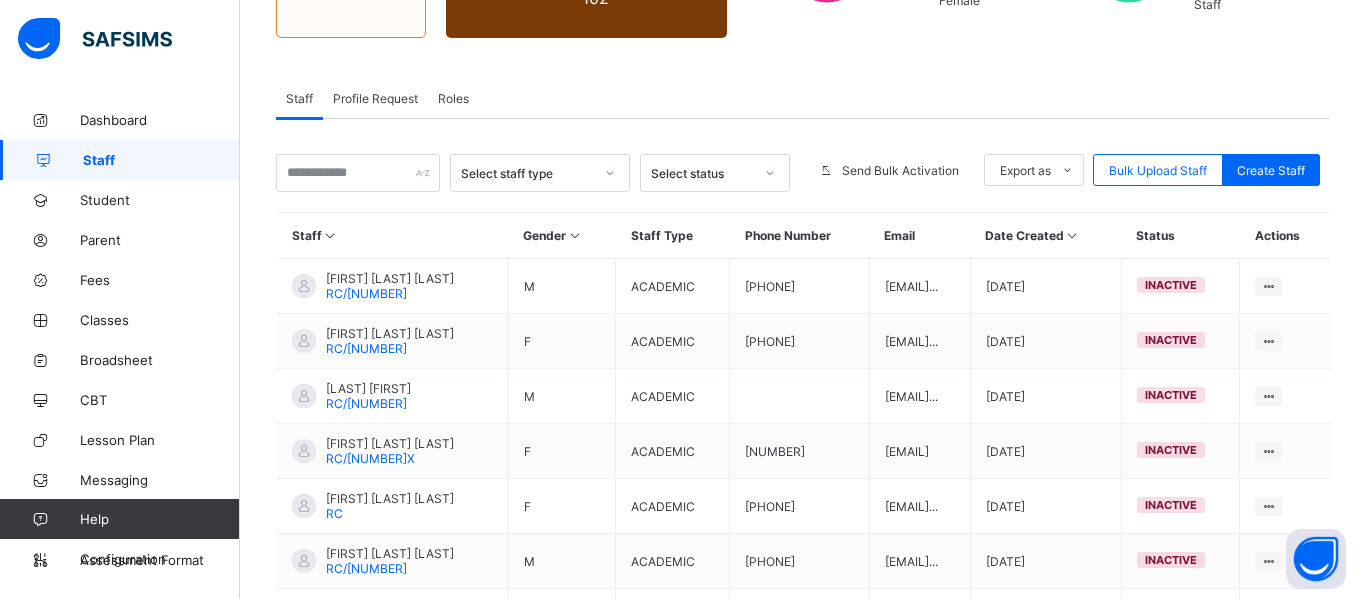 scroll, scrollTop: 281, scrollLeft: 0, axis: vertical 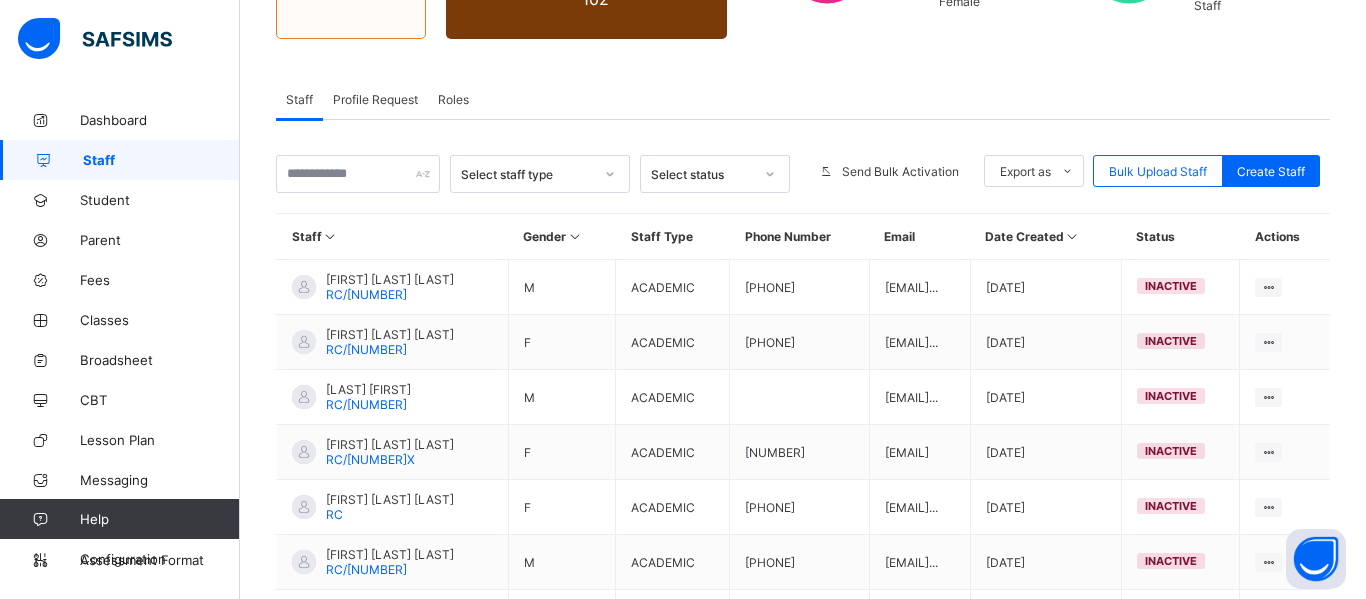 click at bounding box center [770, 174] 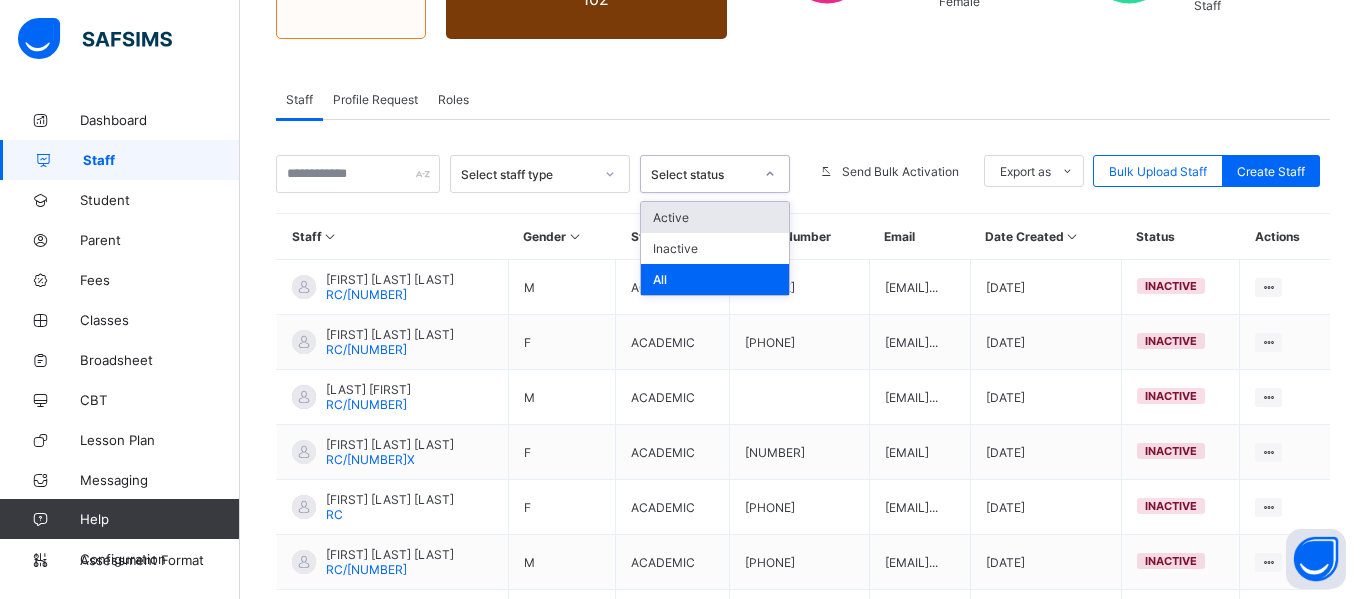 click on "Active" at bounding box center [715, 217] 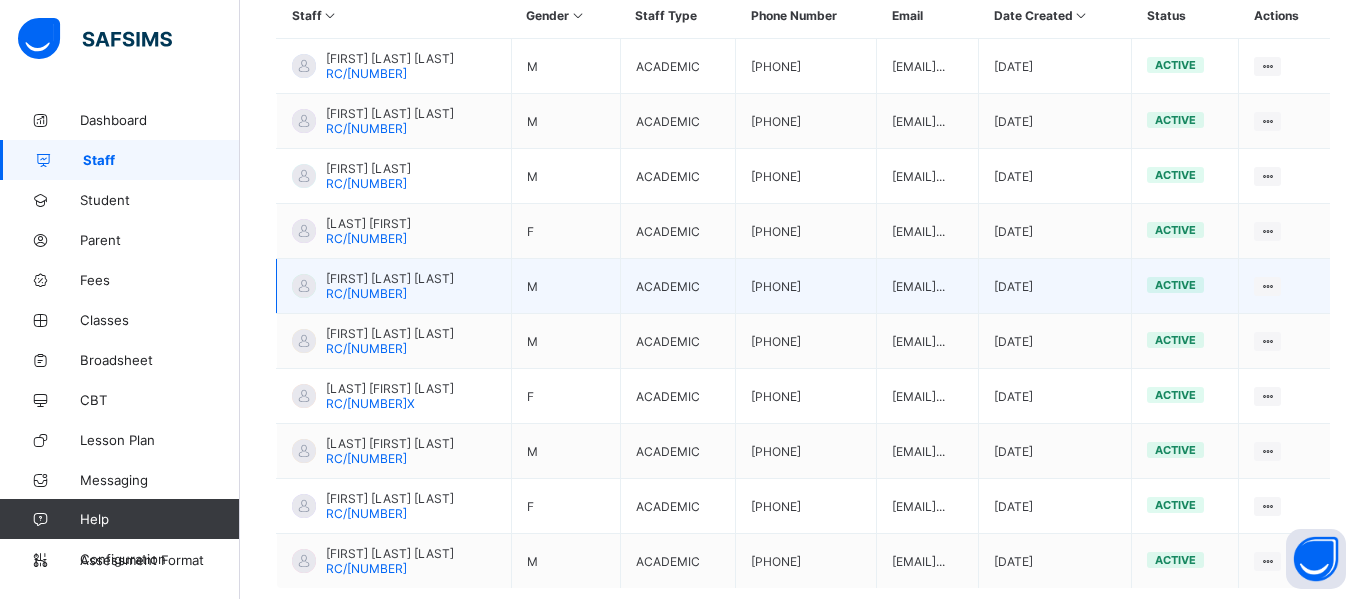 scroll, scrollTop: 596, scrollLeft: 0, axis: vertical 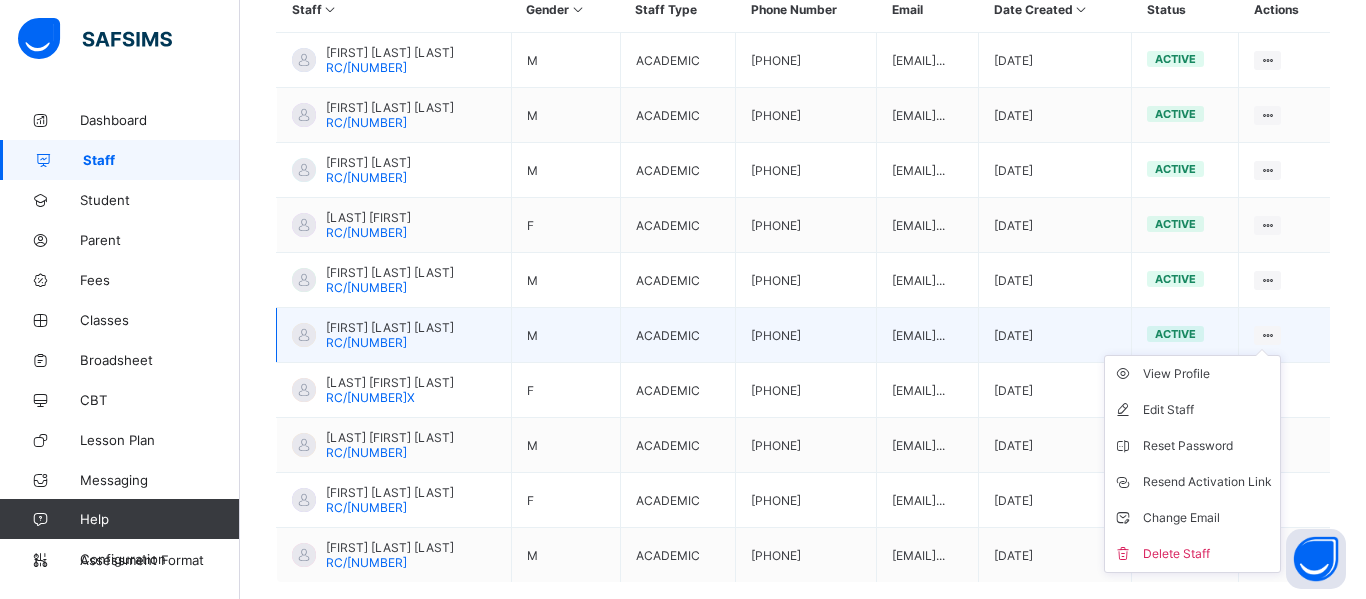 click on "View Profile Edit Staff Reset Password Resend Activation Link Change Email Delete Staff" at bounding box center (1192, 464) 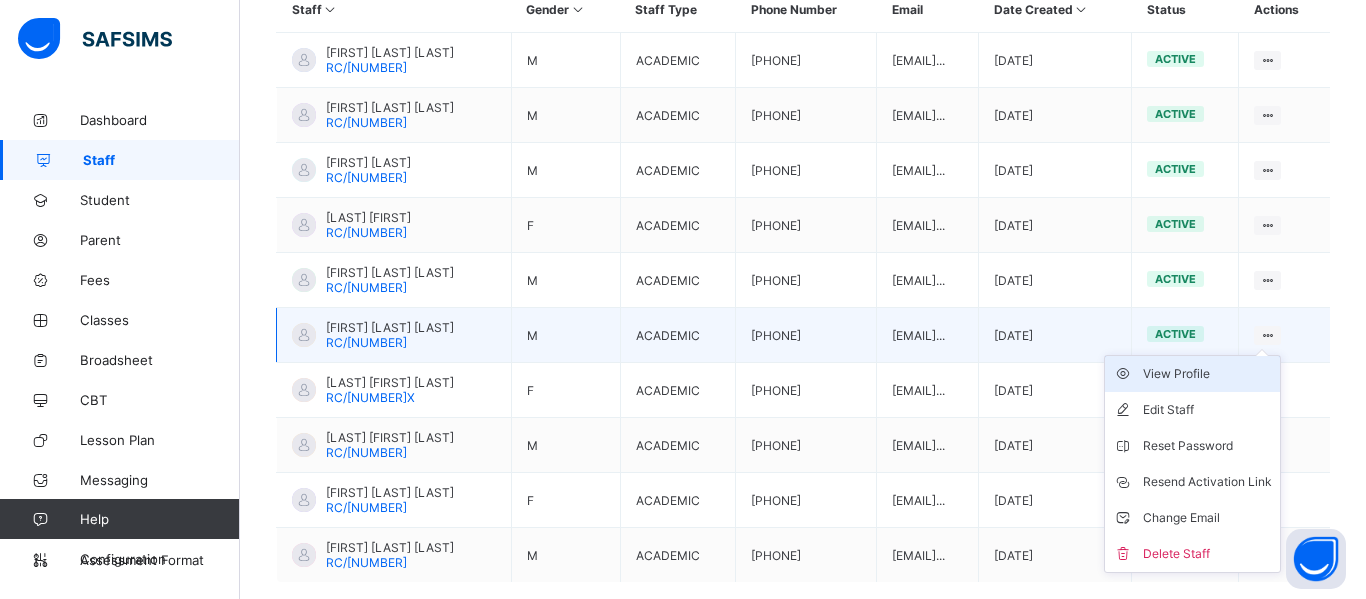 click on "View Profile" at bounding box center [1207, 374] 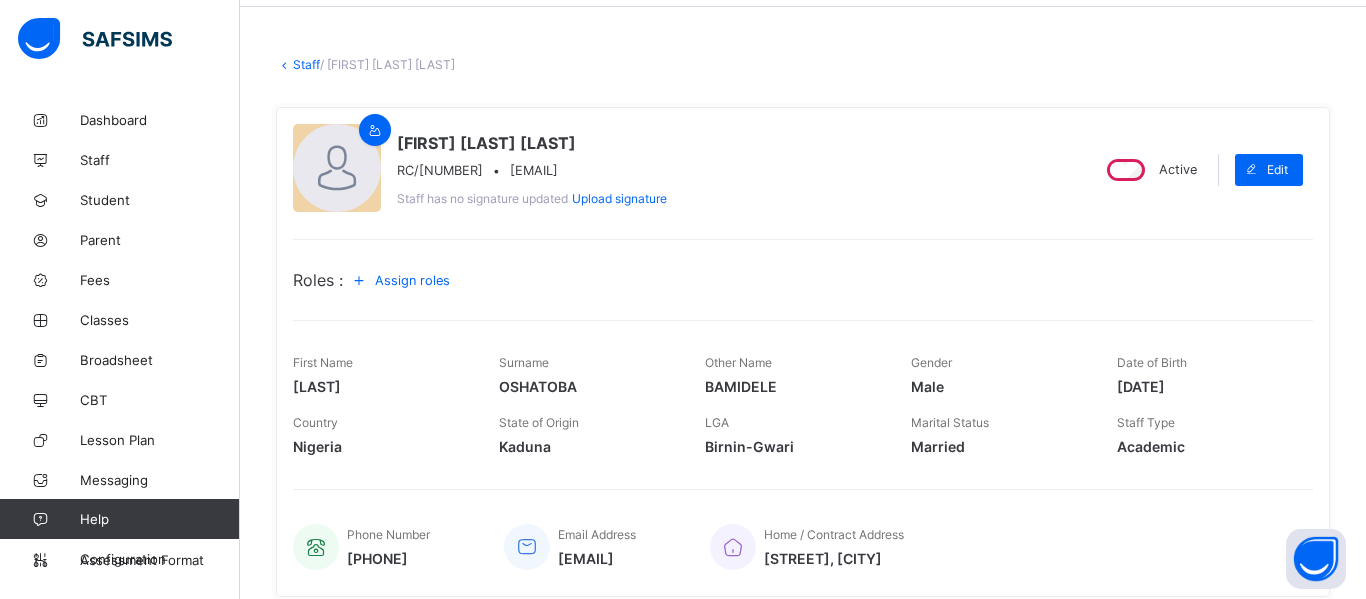 scroll, scrollTop: 0, scrollLeft: 0, axis: both 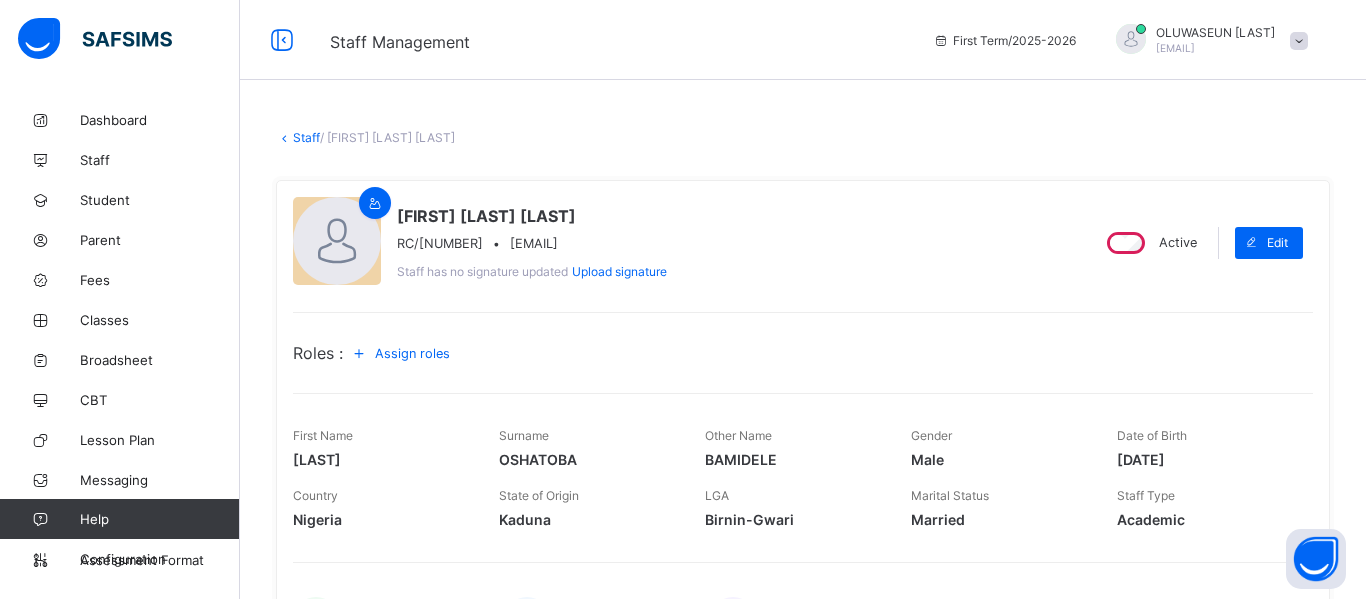 click on "Staff" at bounding box center (306, 137) 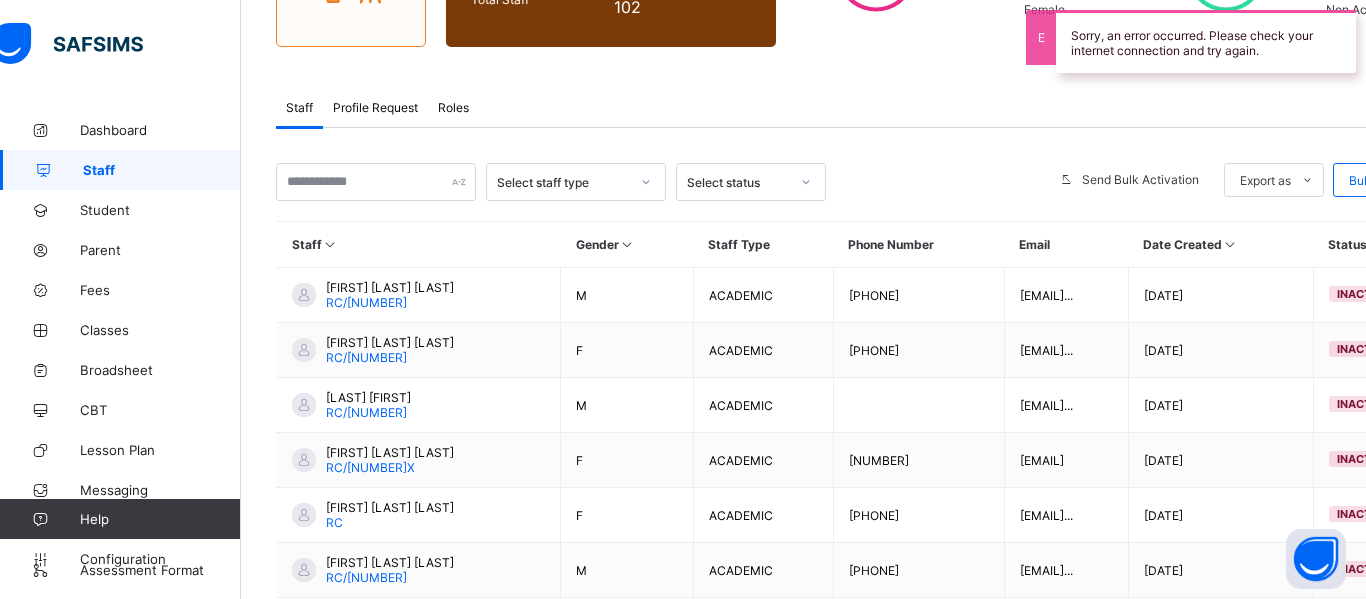 scroll, scrollTop: 60, scrollLeft: 0, axis: vertical 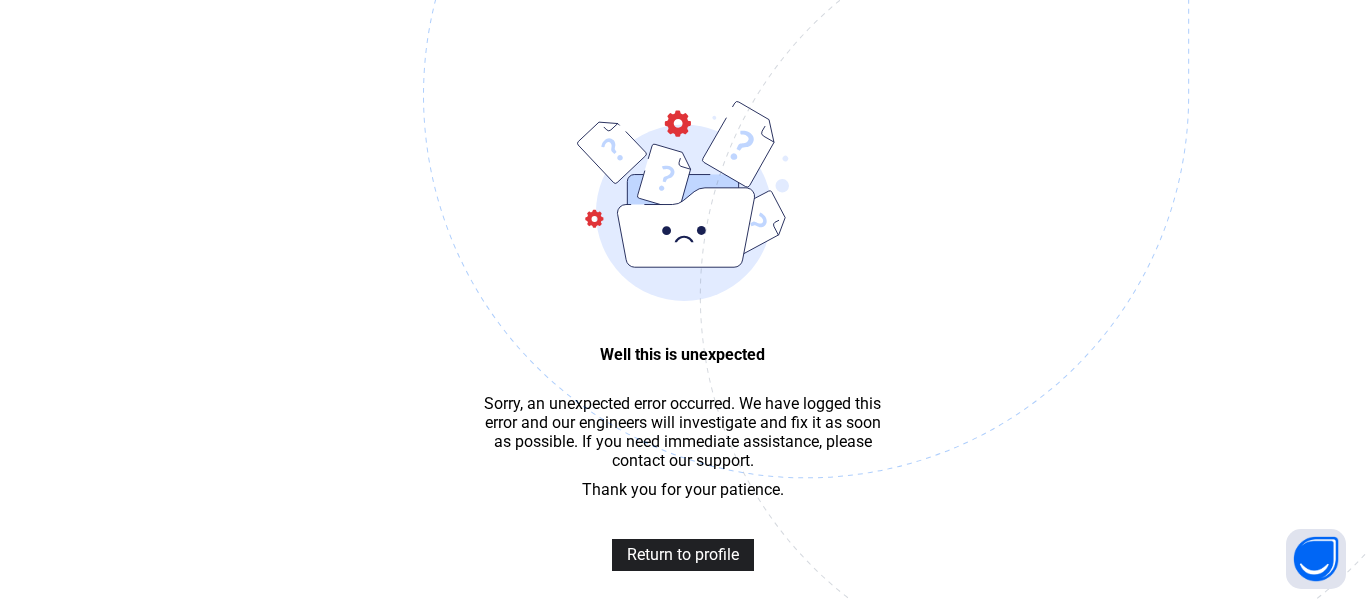 click on "Return to profile" at bounding box center (683, 554) 